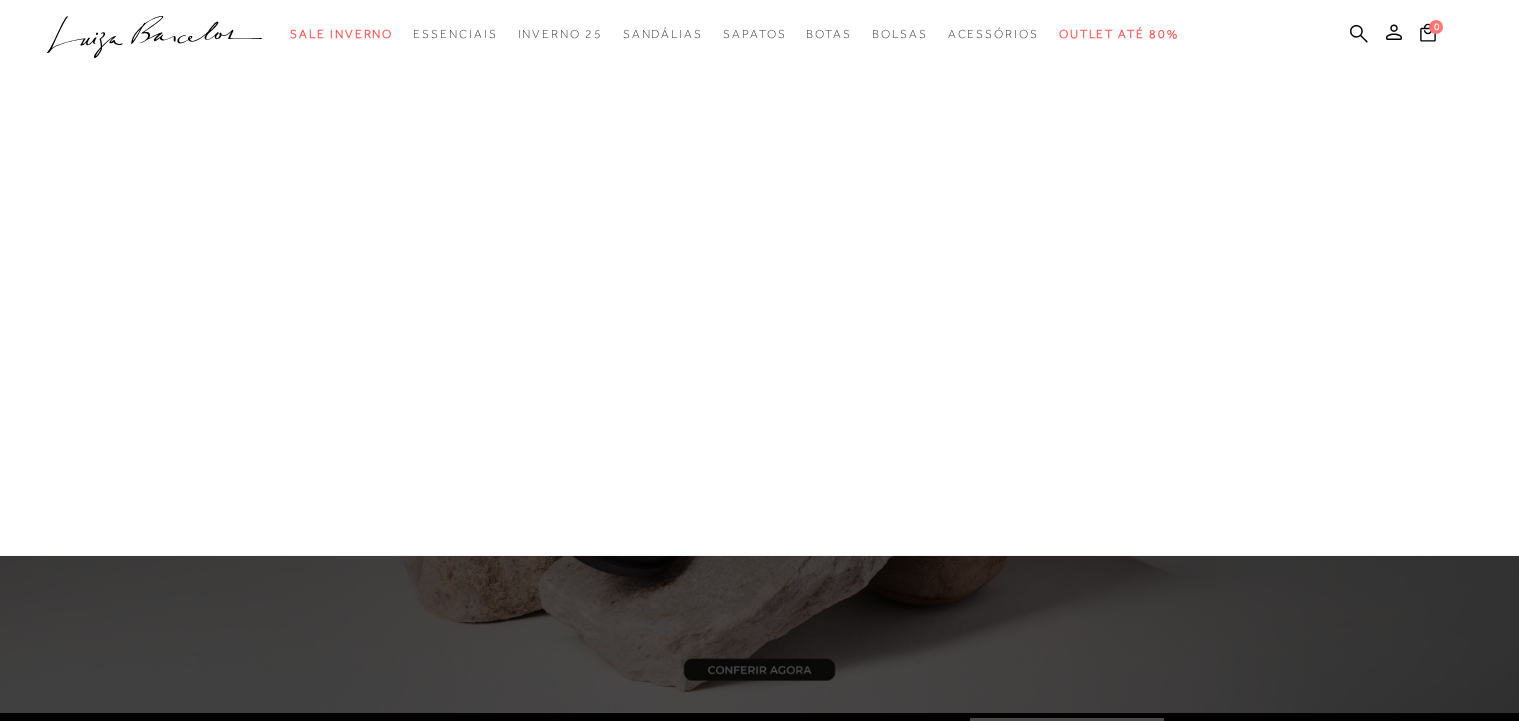 scroll, scrollTop: 0, scrollLeft: 0, axis: both 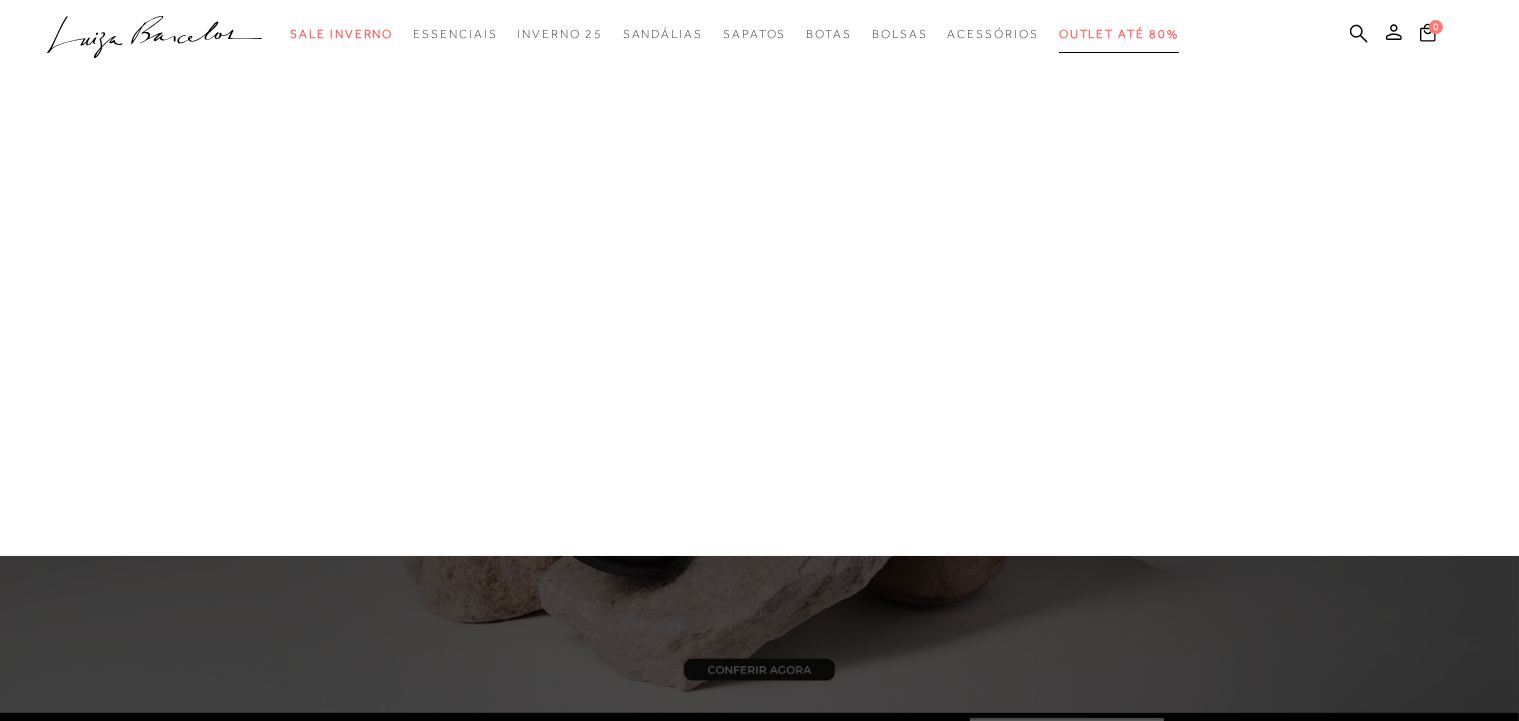 click on "Outlet até 80%" at bounding box center [1119, 34] 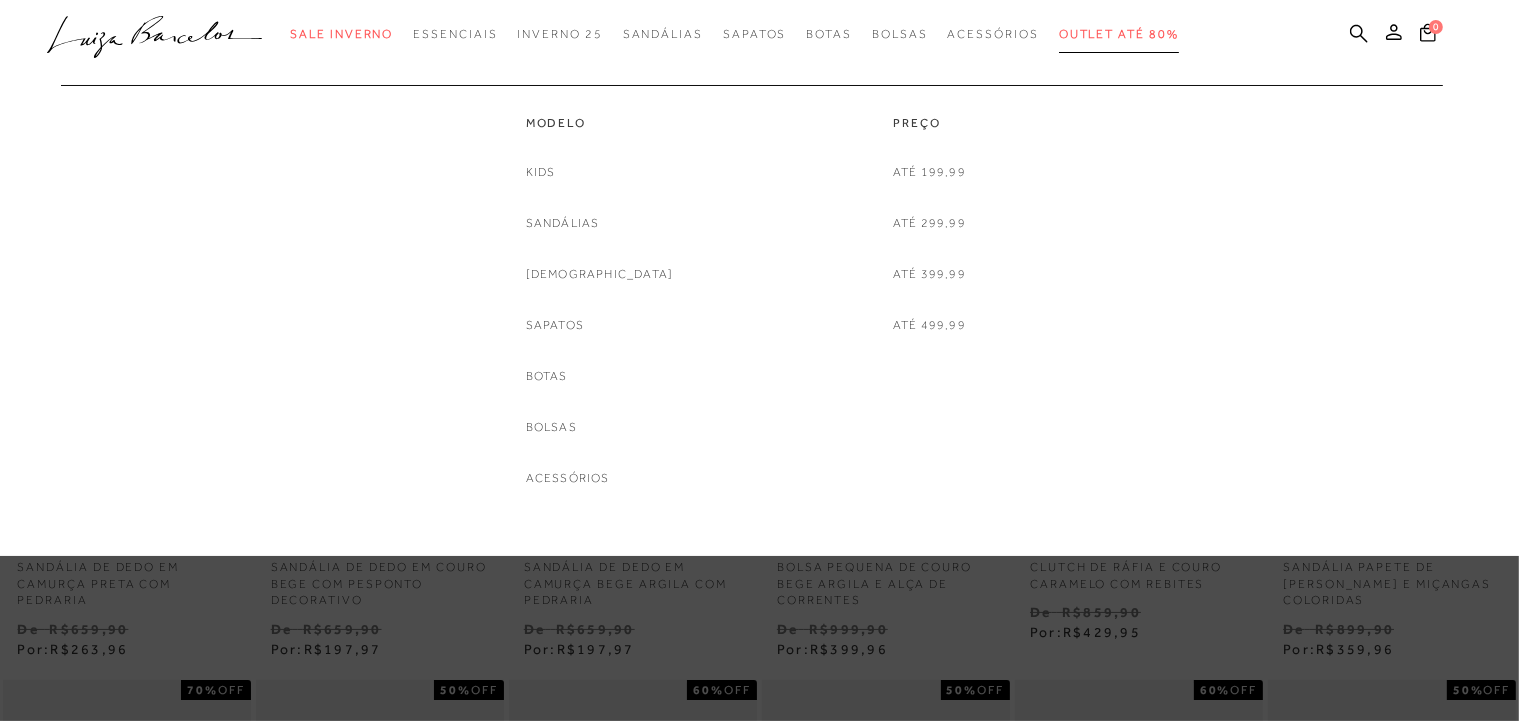 click on "Outlet até 80%" at bounding box center (1119, 34) 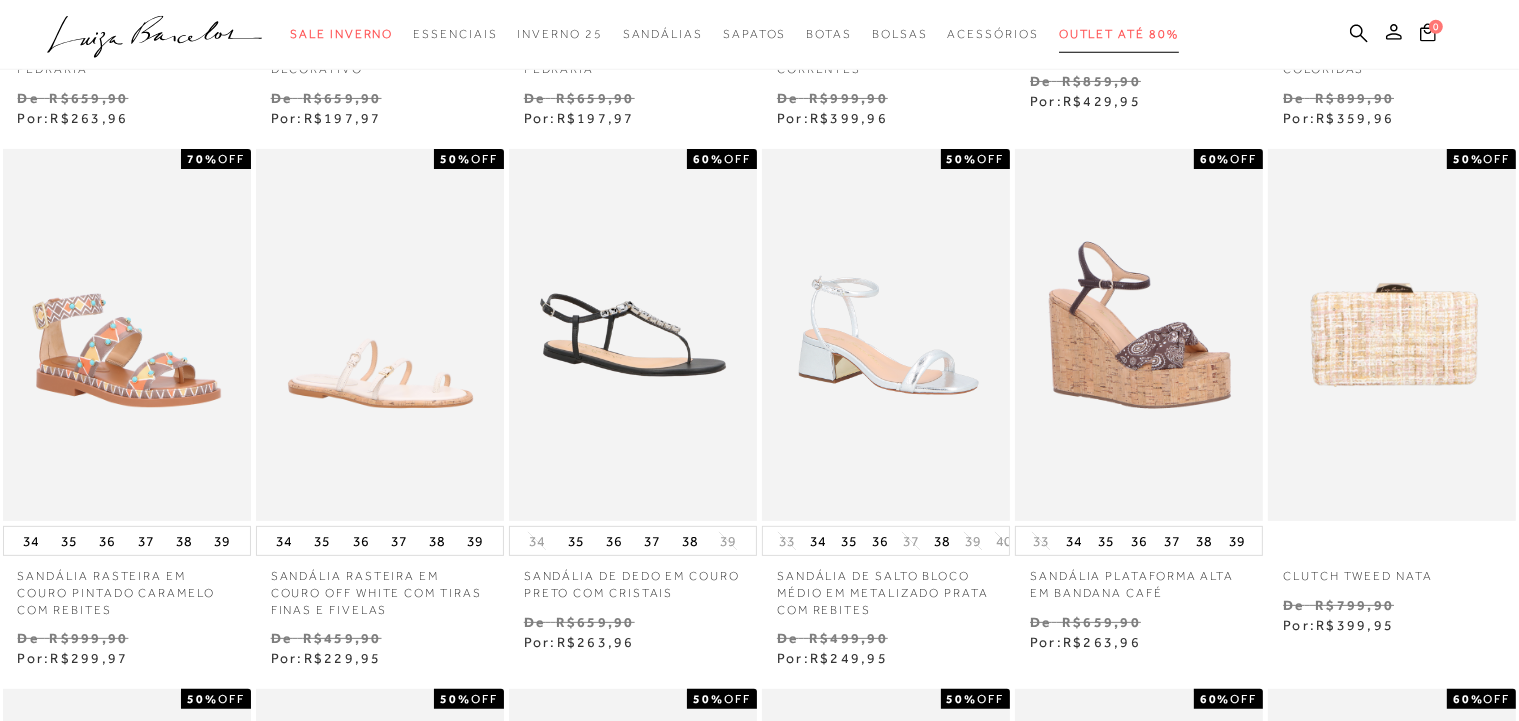 scroll, scrollTop: 0, scrollLeft: 0, axis: both 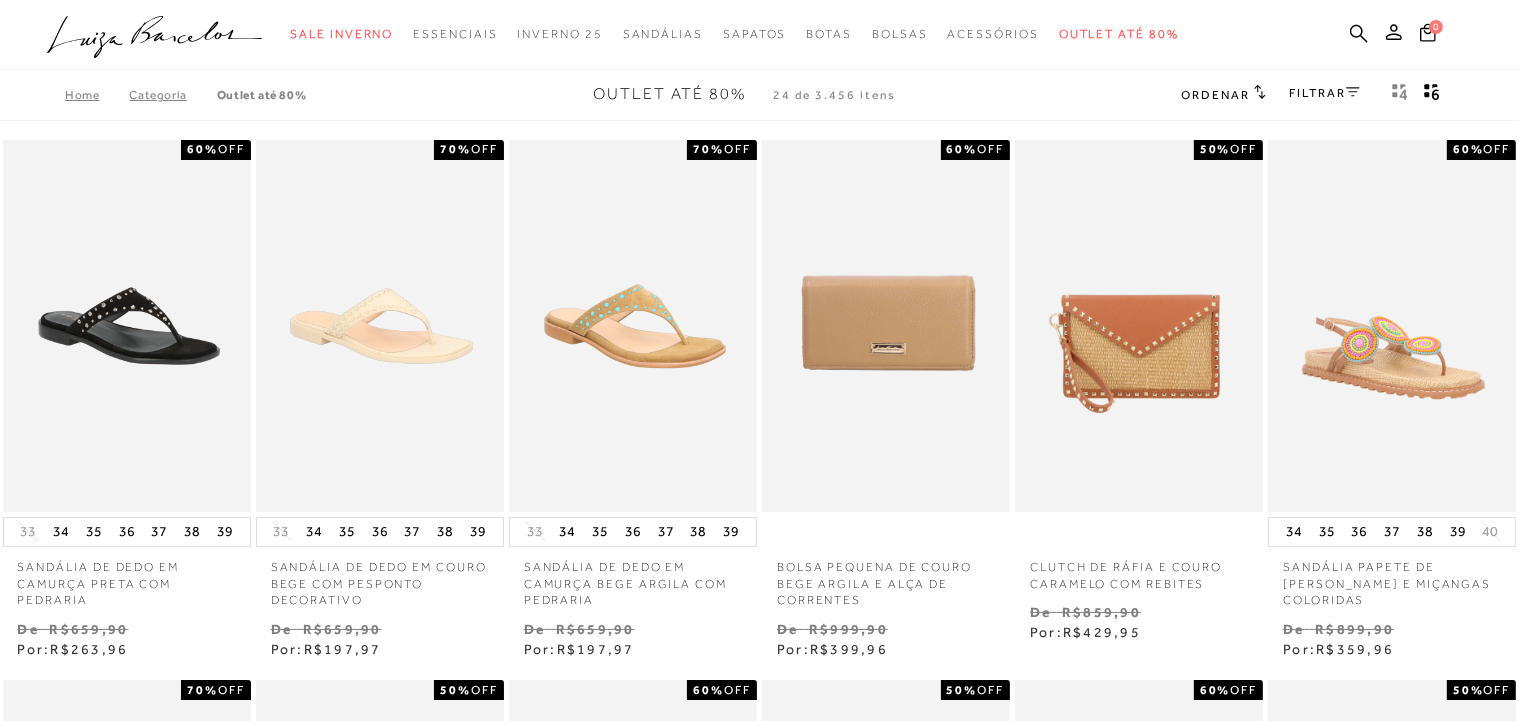 click on "Ordenar" at bounding box center [1215, 95] 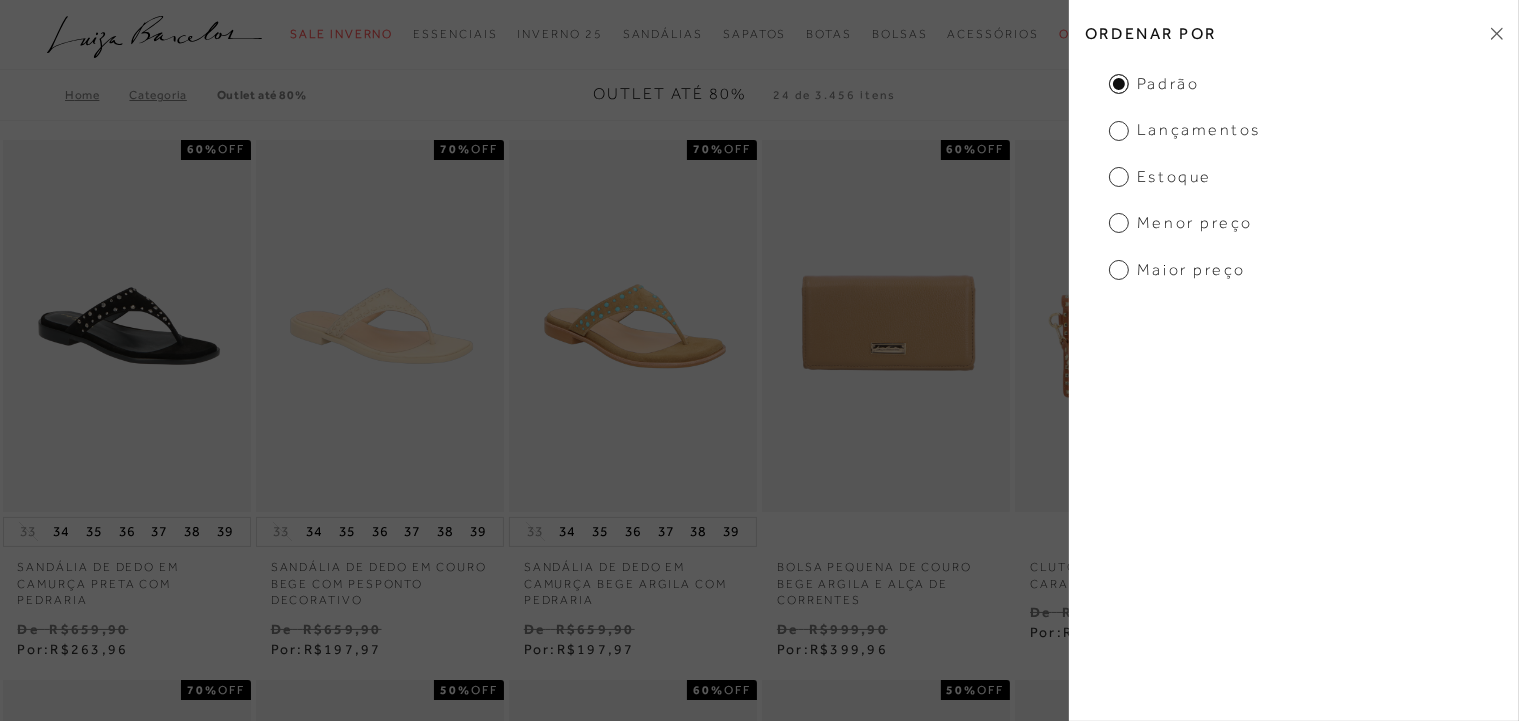 click on "Menor preço" at bounding box center [1181, 223] 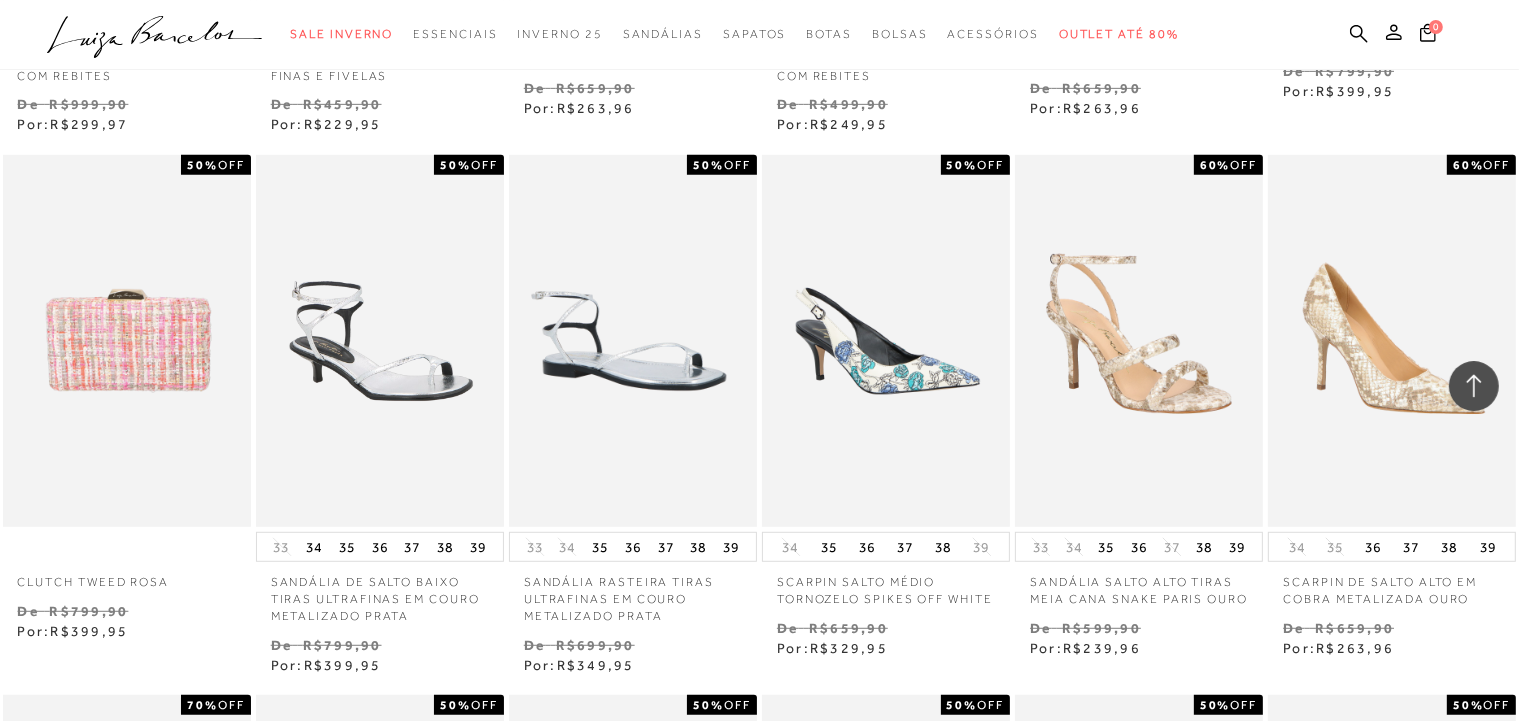 scroll, scrollTop: 1161, scrollLeft: 0, axis: vertical 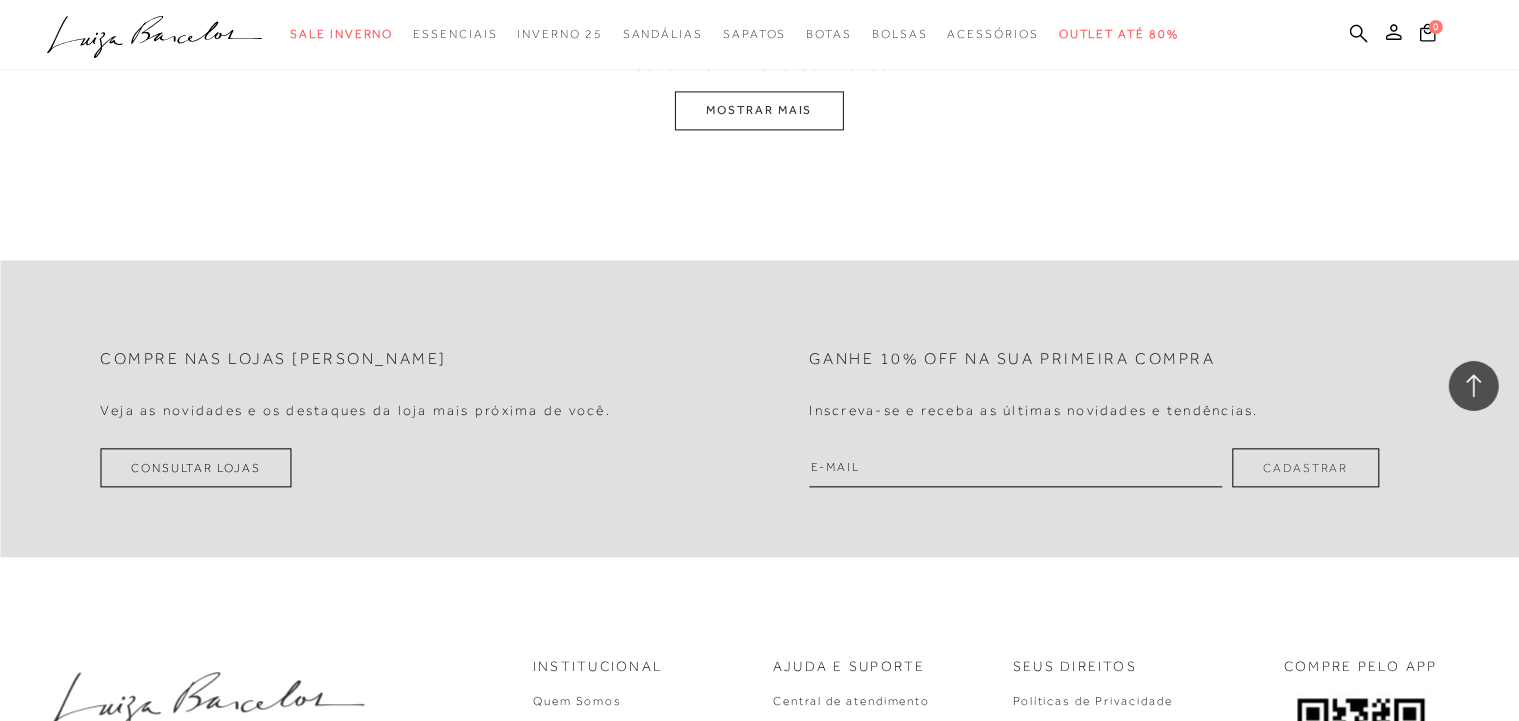 click on "MOSTRAR MAIS" at bounding box center (759, 110) 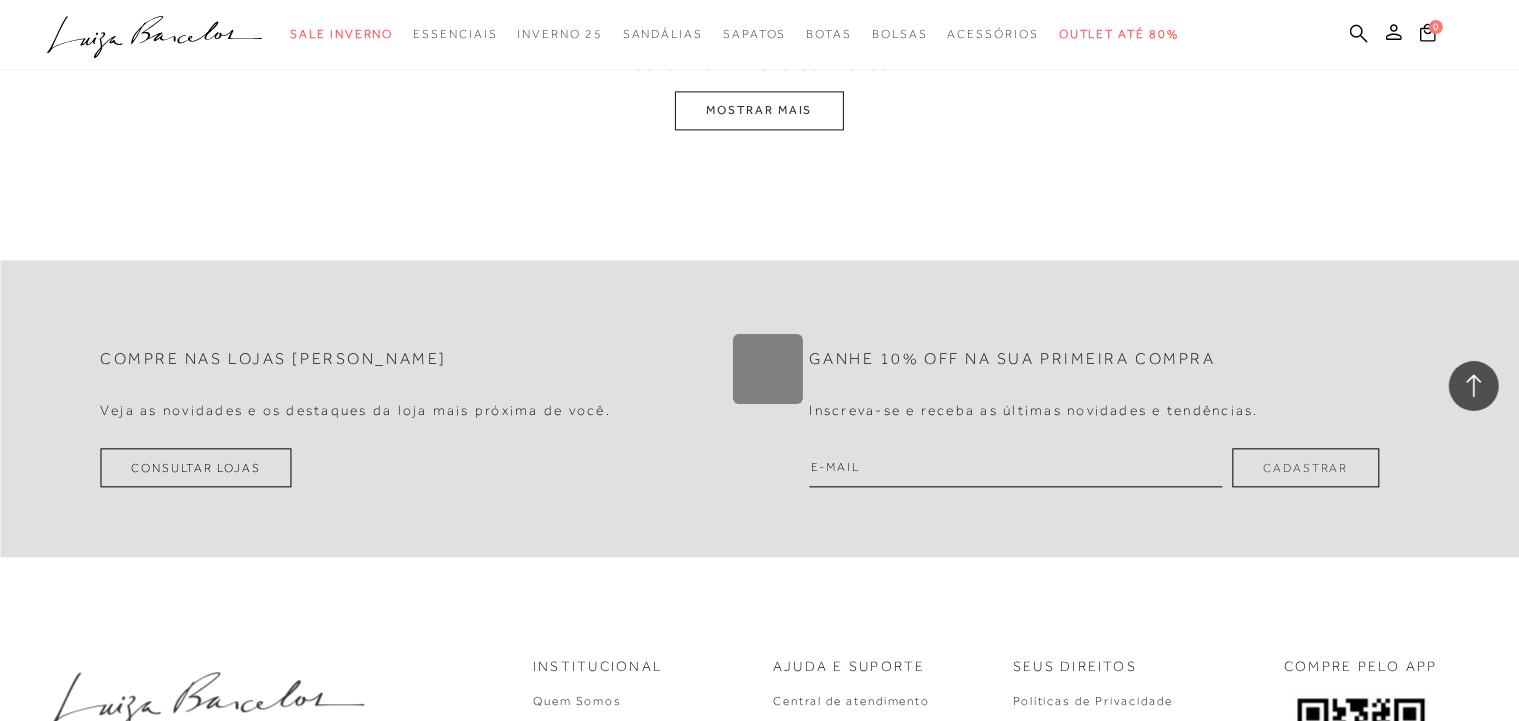 scroll, scrollTop: 6243, scrollLeft: 0, axis: vertical 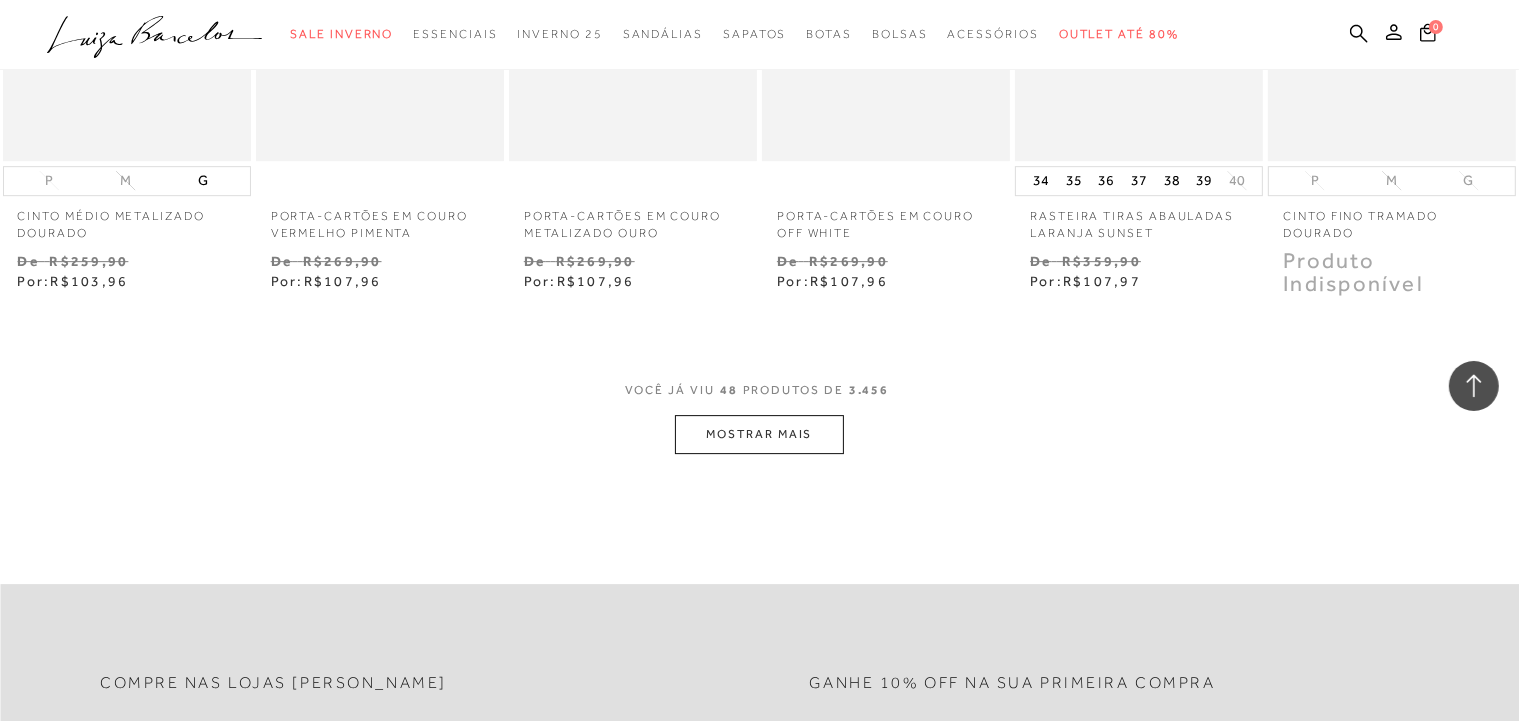 click on "MOSTRAR MAIS" at bounding box center (759, 434) 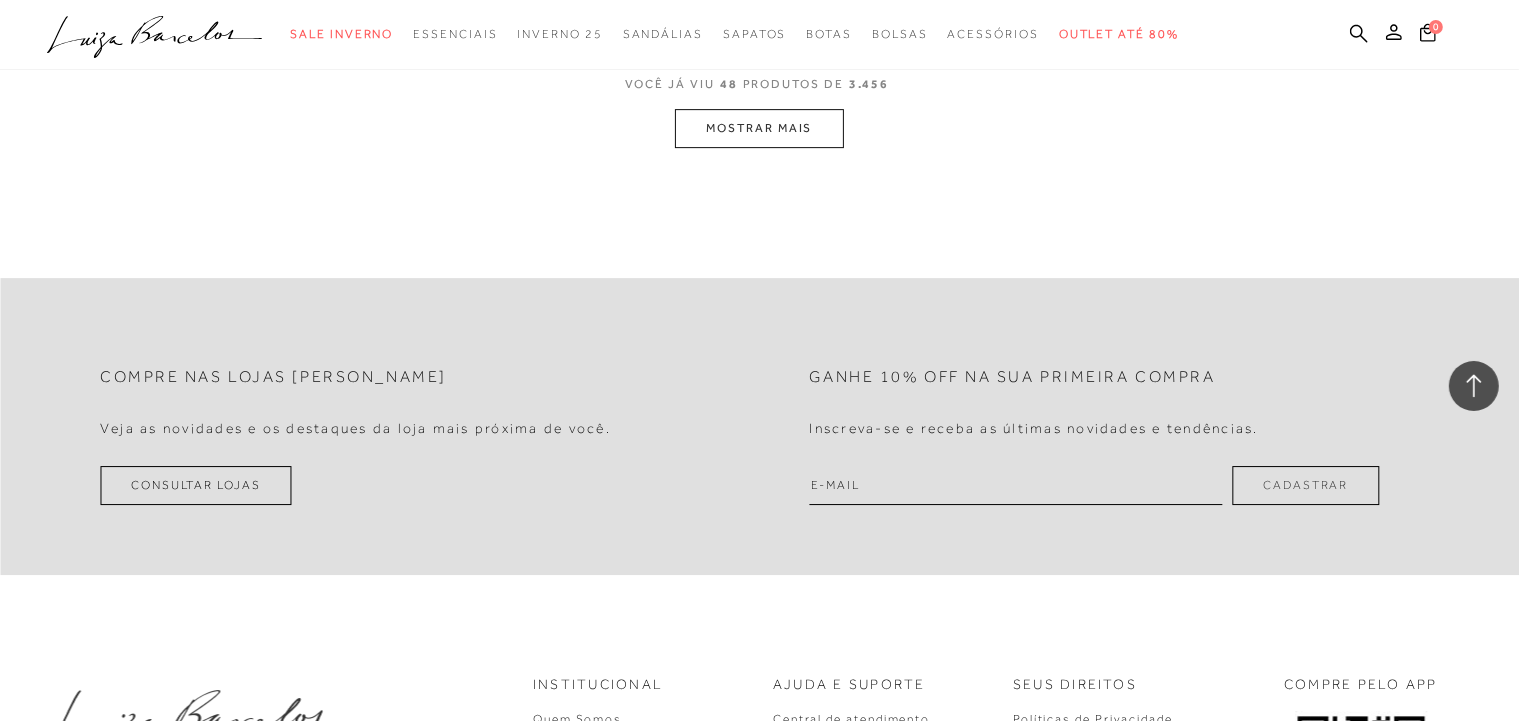 click on "MOSTRAR MAIS" at bounding box center [759, 128] 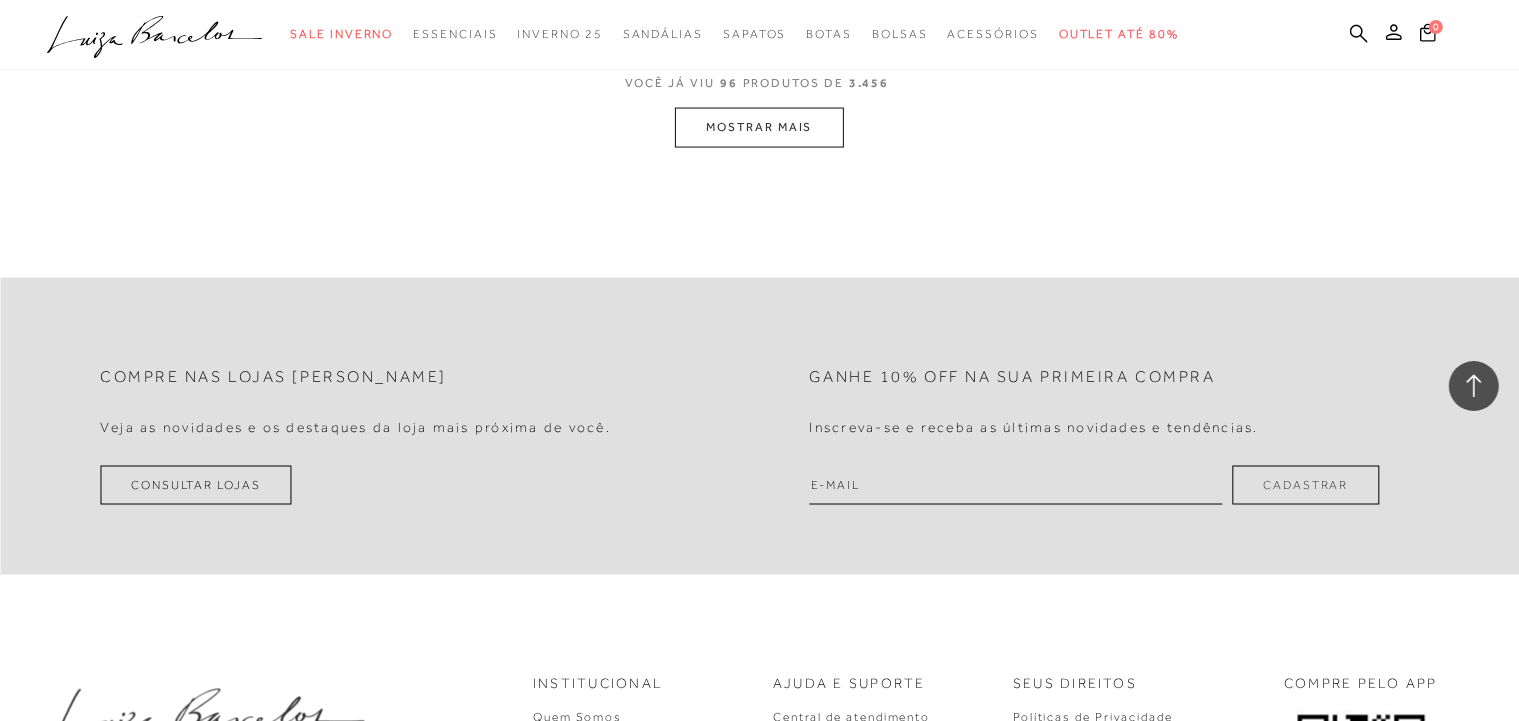 scroll, scrollTop: 10032, scrollLeft: 0, axis: vertical 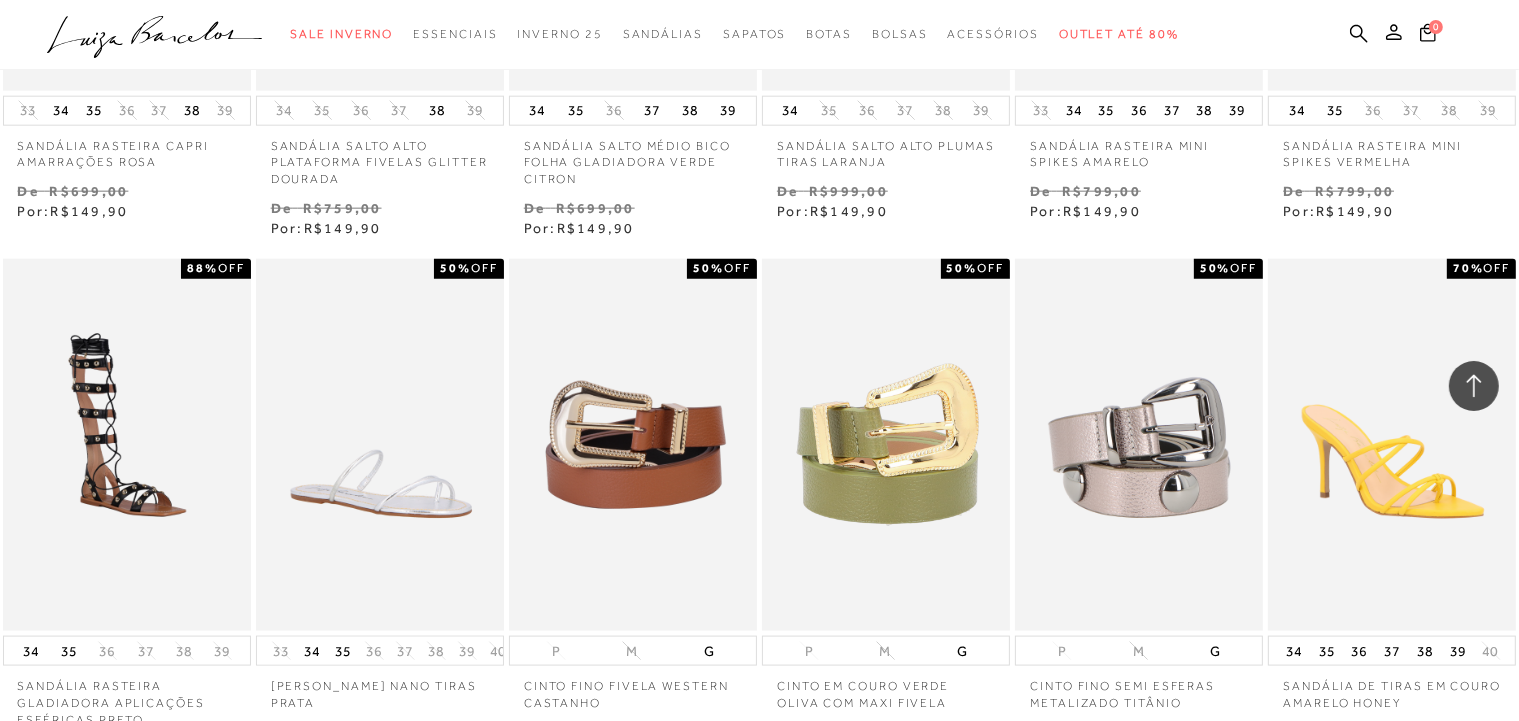 click on "A página Coleção é mostrada na exibição em grade
[PERSON_NAME] EM CAMURÇA PRETA COM PEDRARIA
60% OFF" at bounding box center (759, -4479) 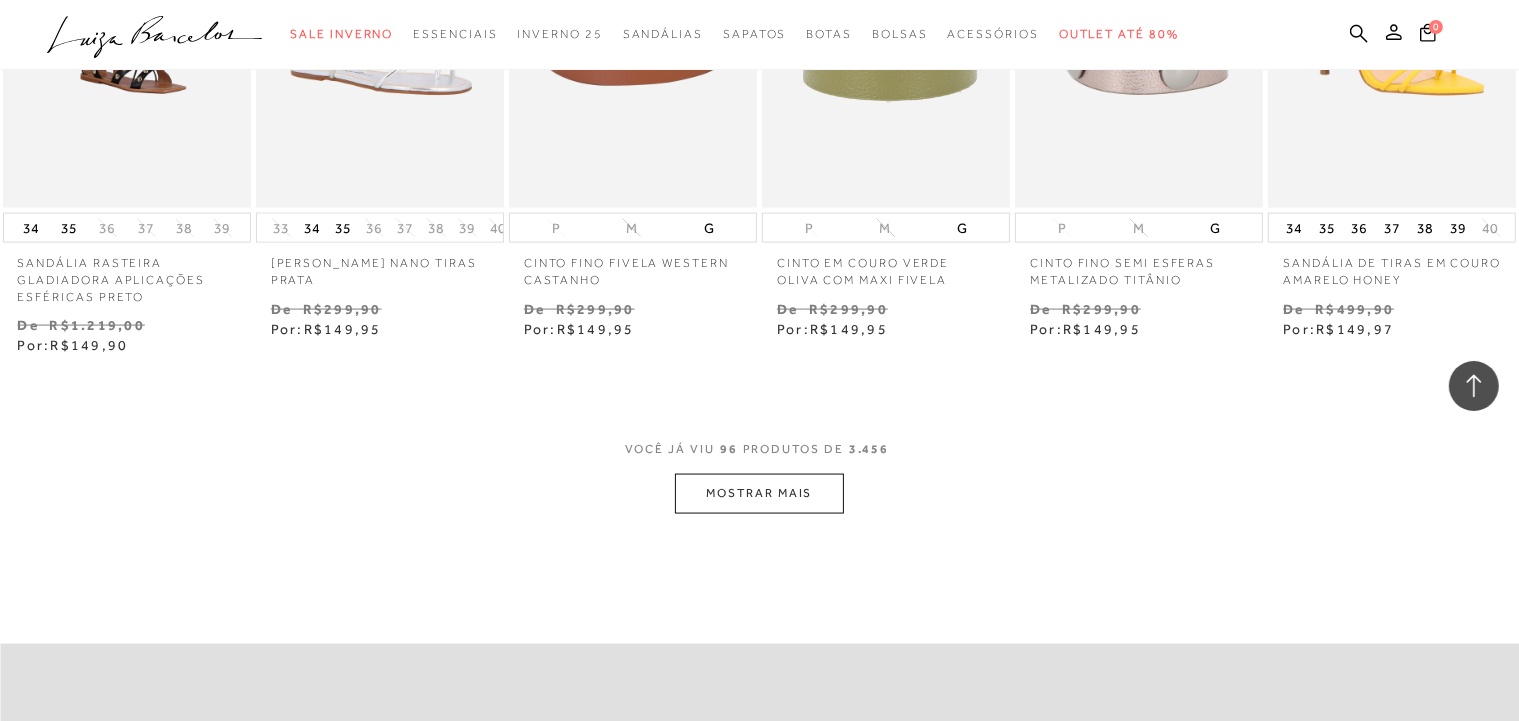 click on "MOSTRAR MAIS" at bounding box center (759, 493) 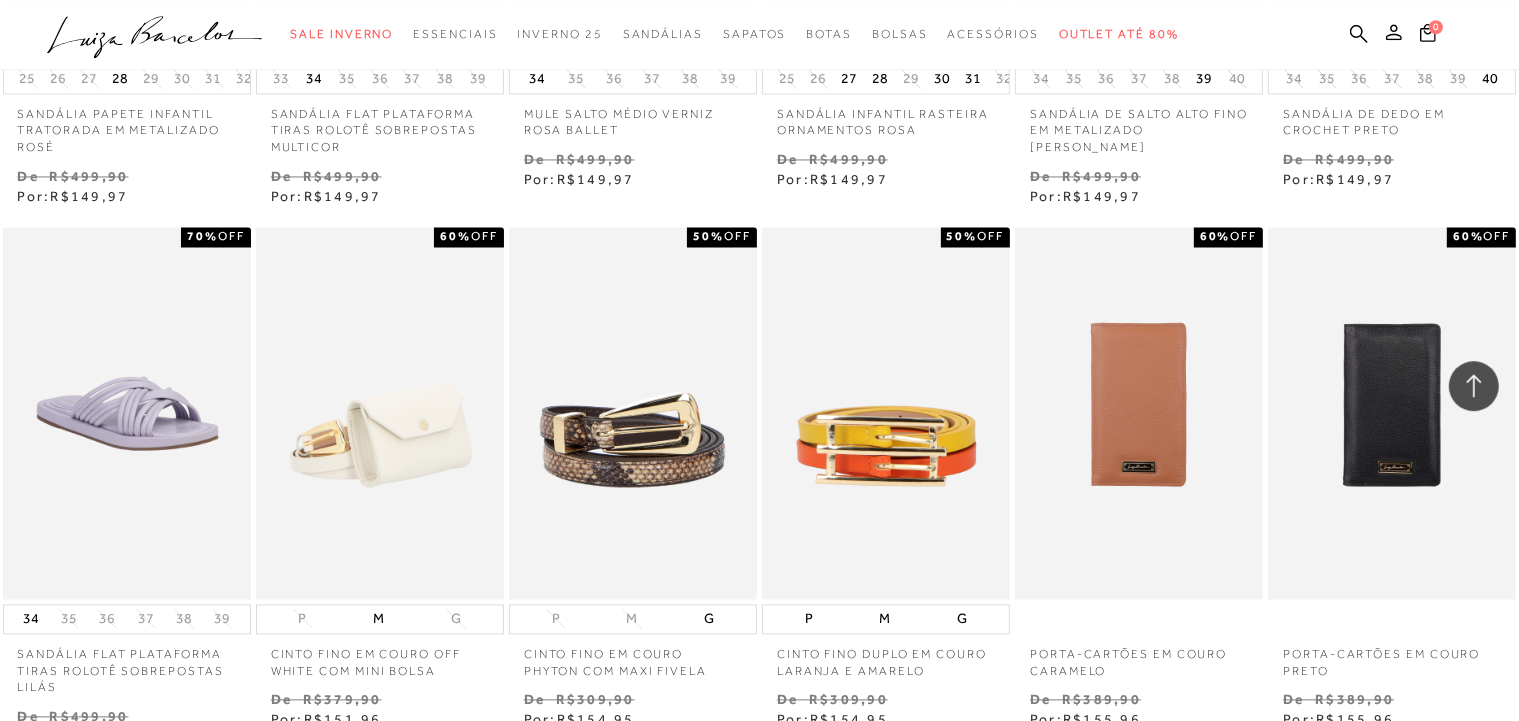 scroll, scrollTop: 11722, scrollLeft: 0, axis: vertical 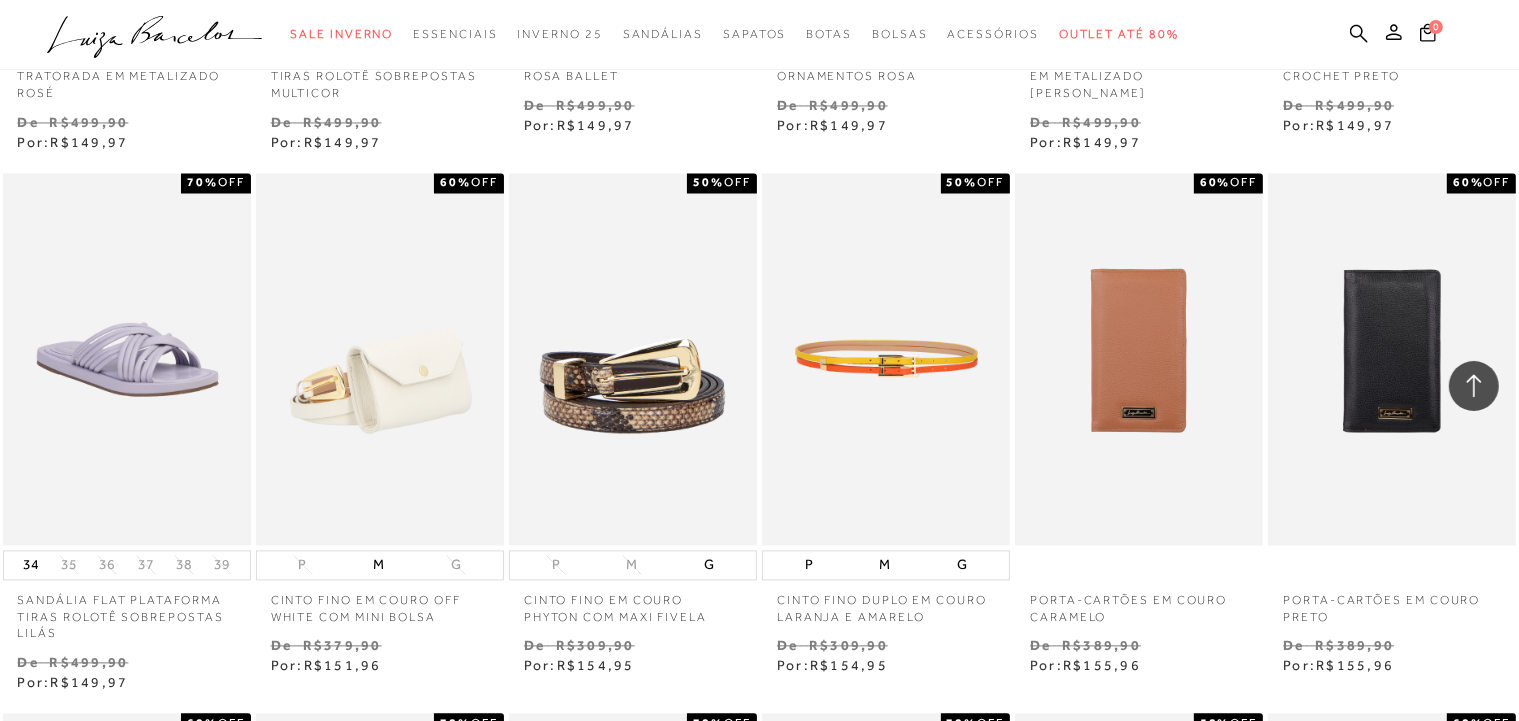click at bounding box center [887, 359] 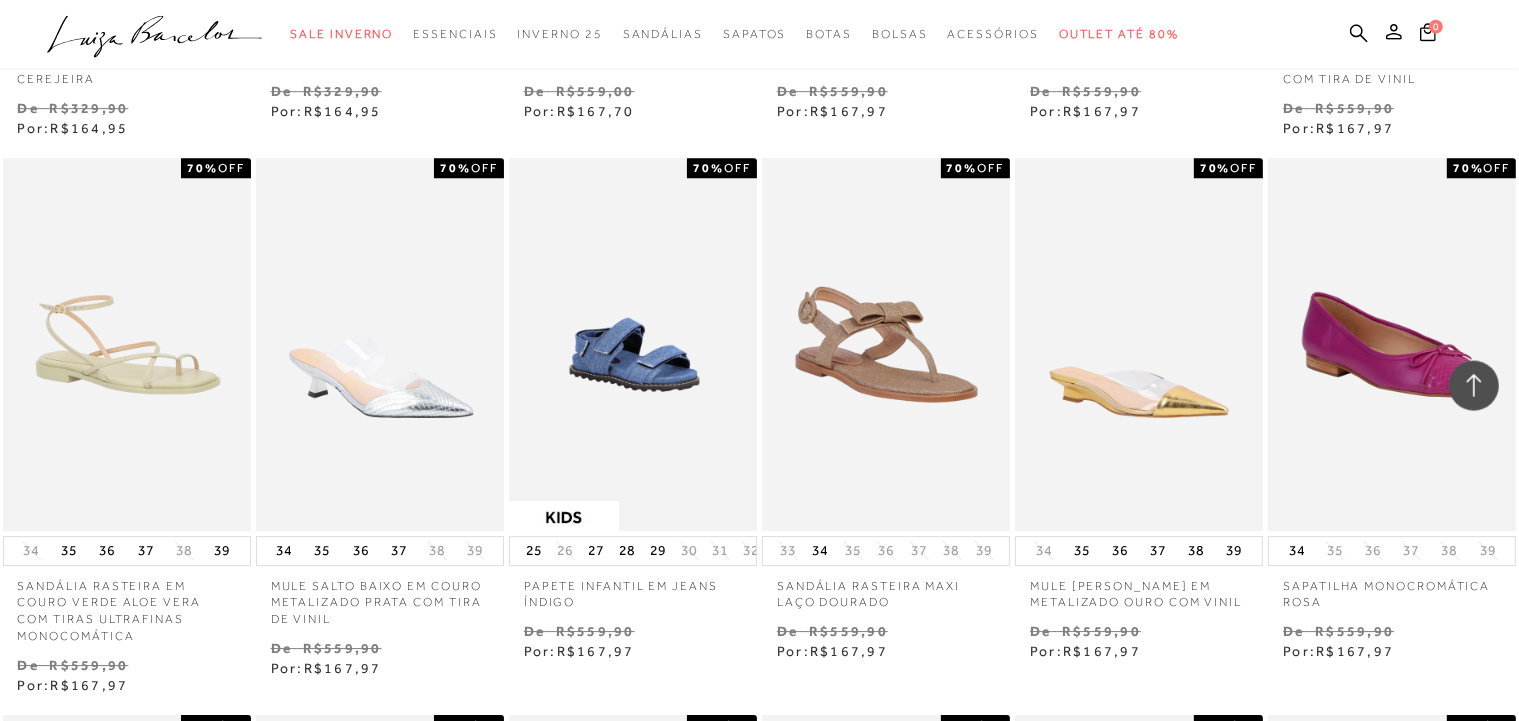 scroll, scrollTop: 14045, scrollLeft: 0, axis: vertical 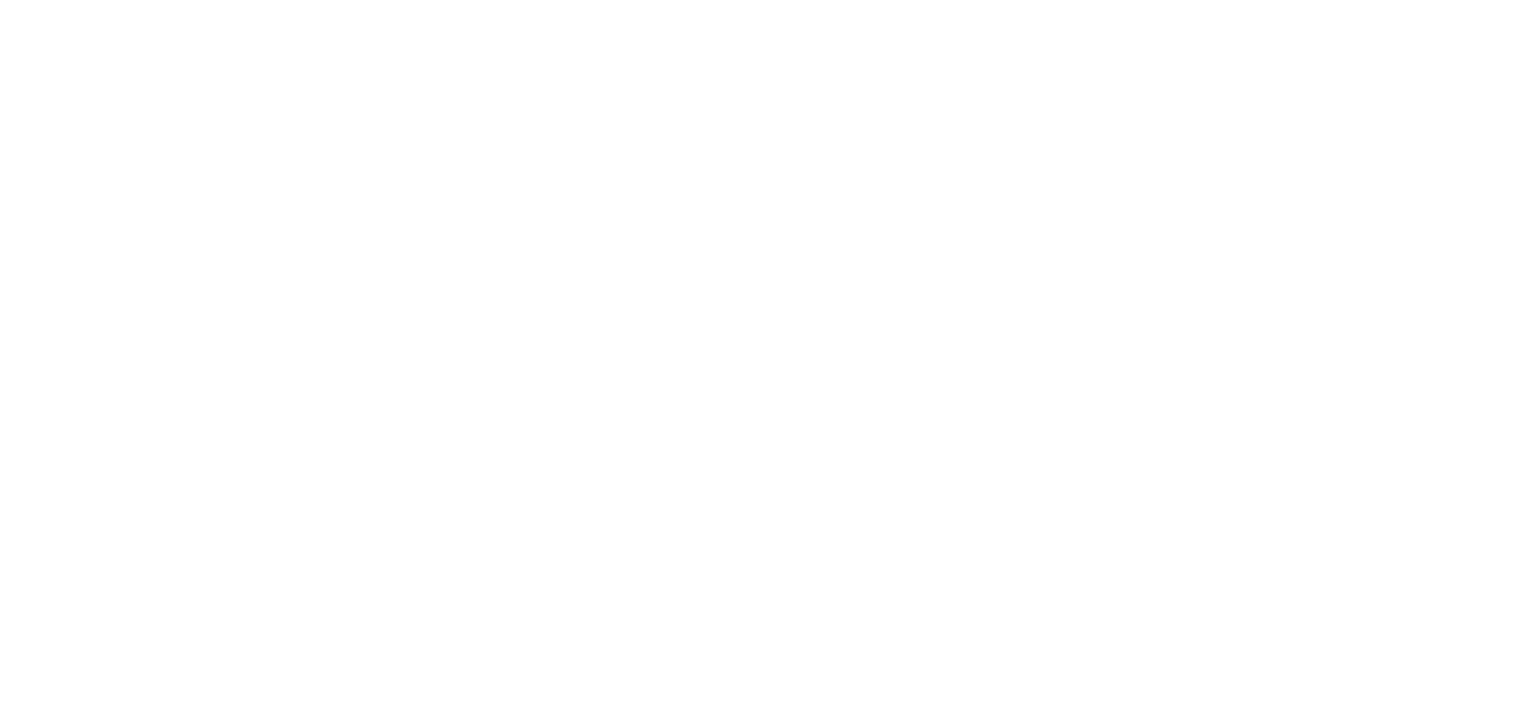 click at bounding box center (759, 336) 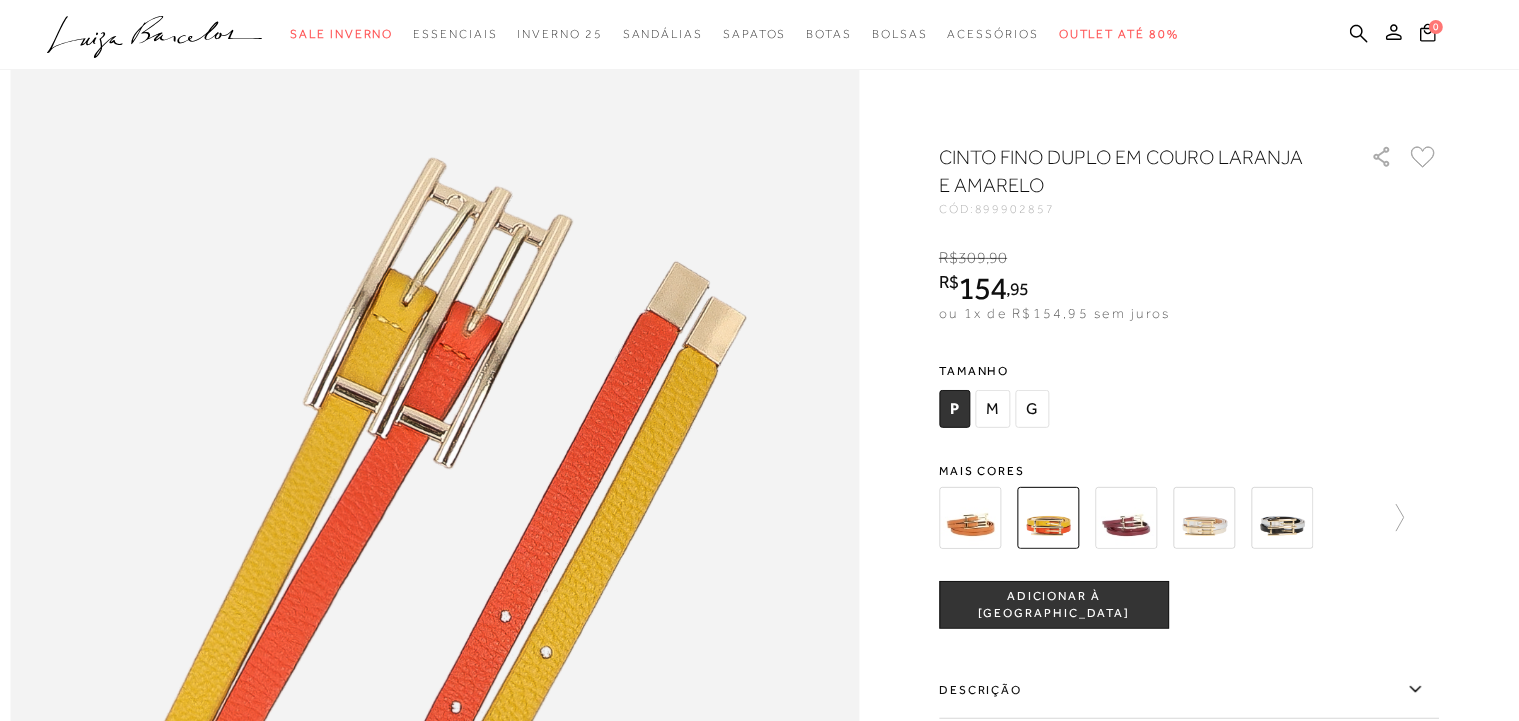 scroll, scrollTop: 1267, scrollLeft: 0, axis: vertical 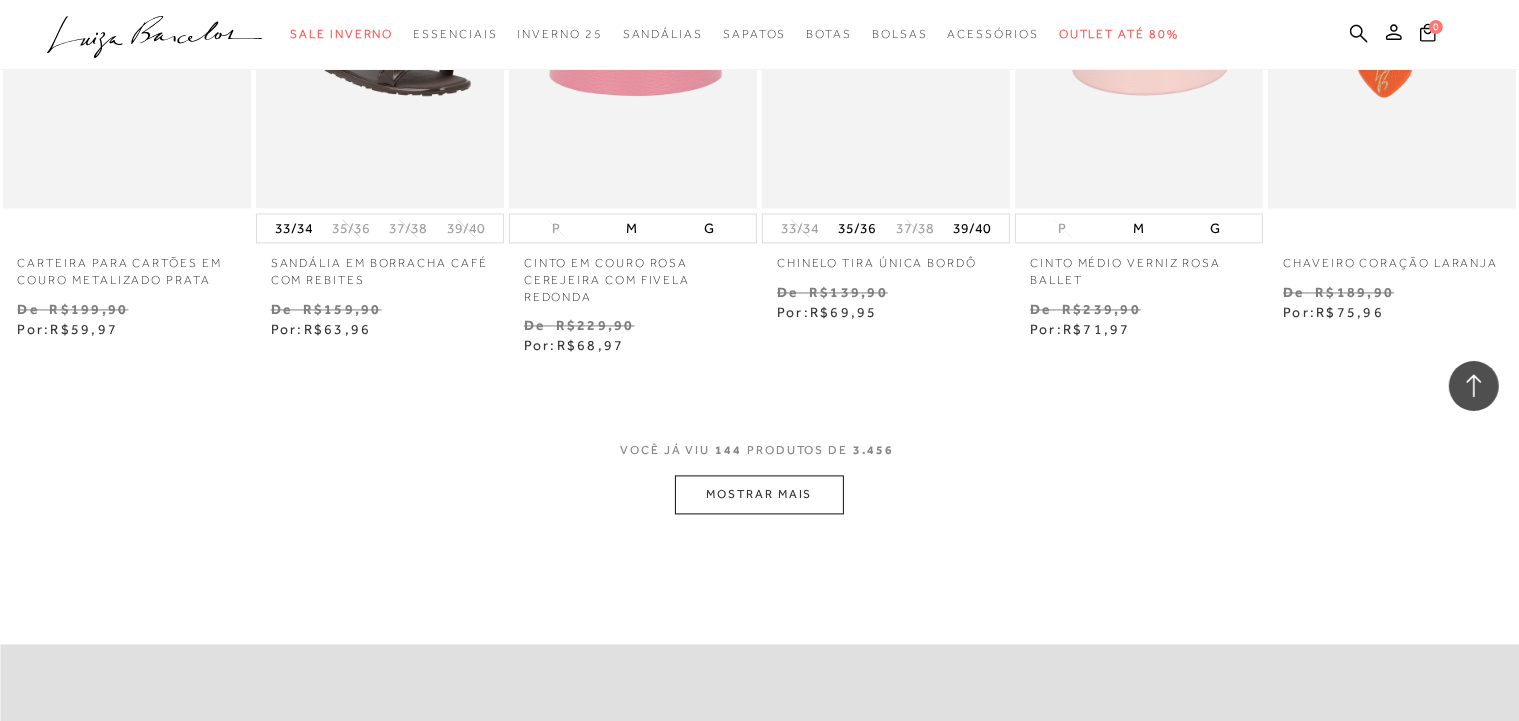 click on "MOSTRAR MAIS" at bounding box center (759, 494) 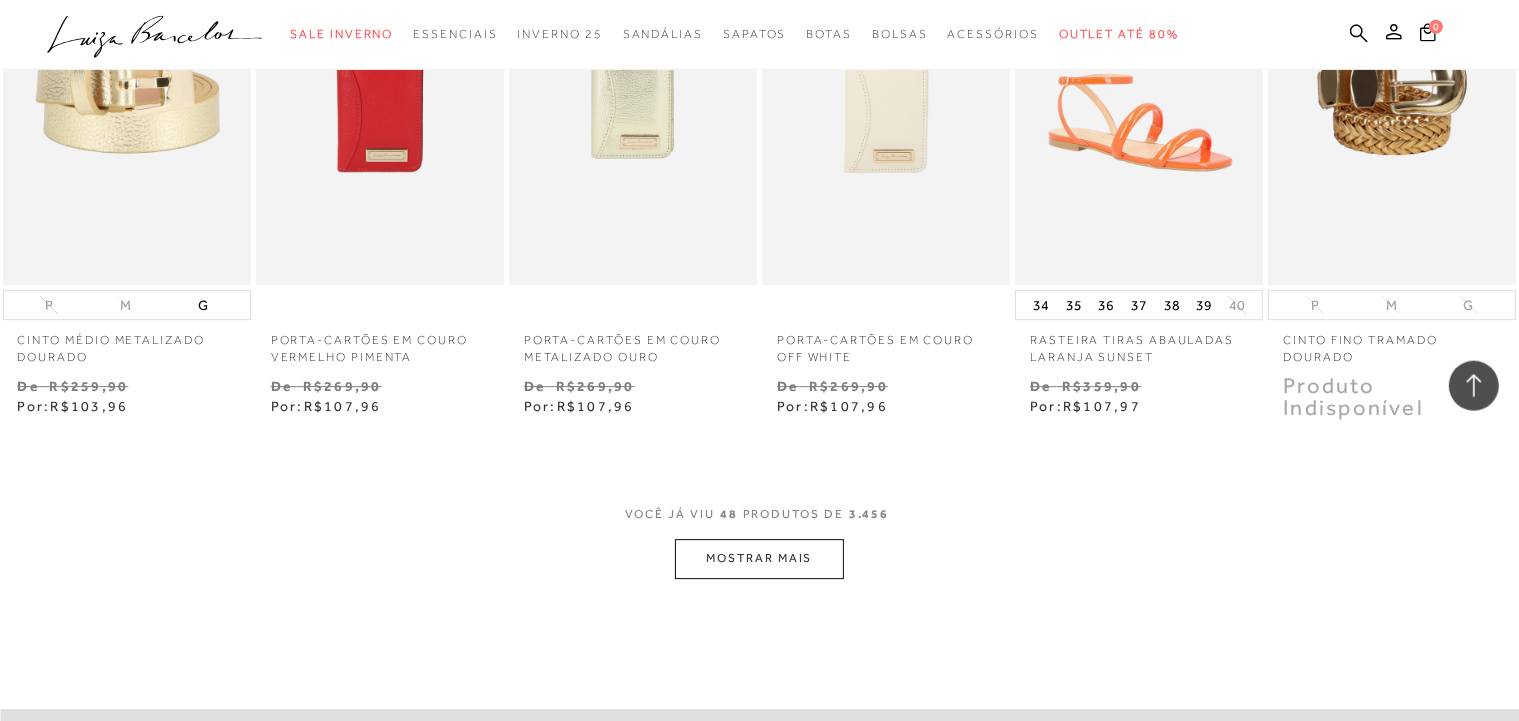 scroll, scrollTop: 6130, scrollLeft: 0, axis: vertical 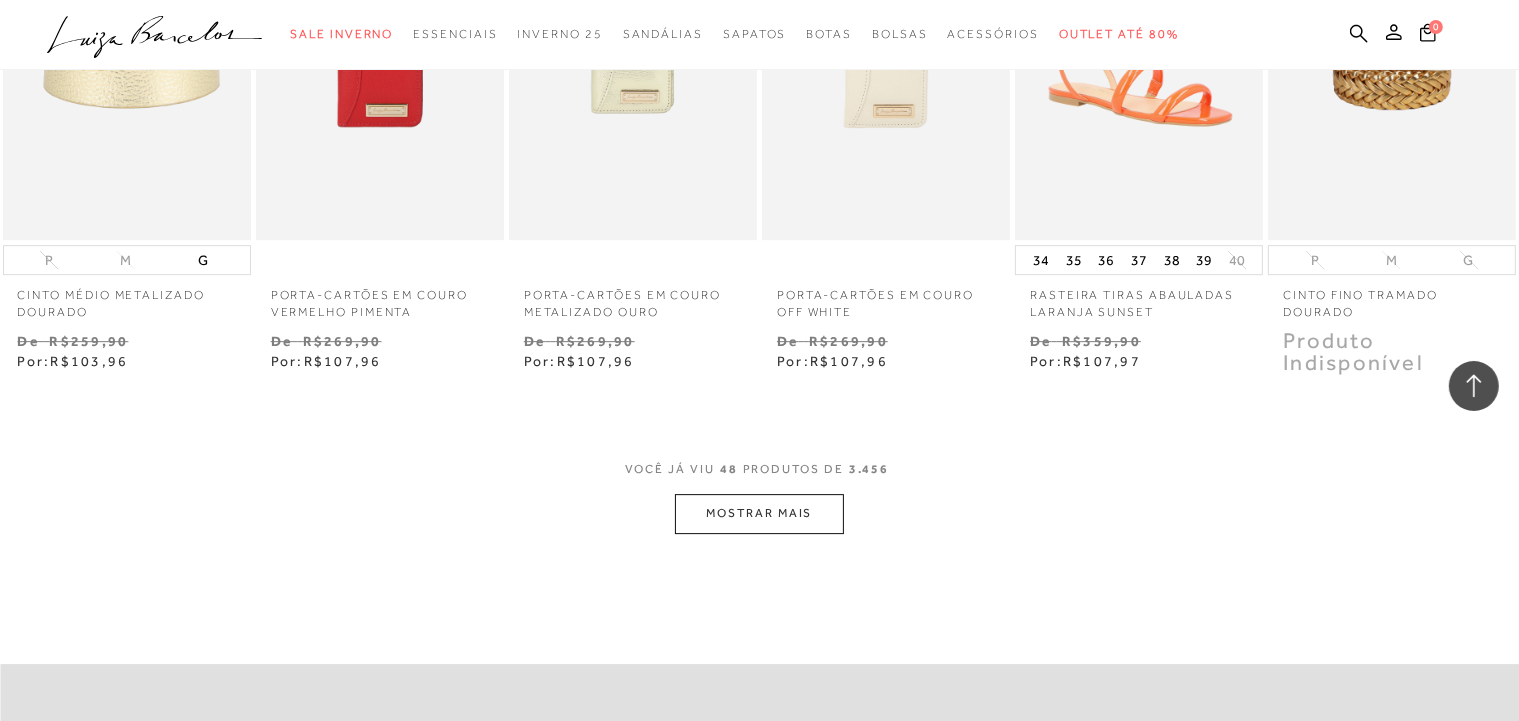click on "MOSTRAR MAIS" at bounding box center [759, 513] 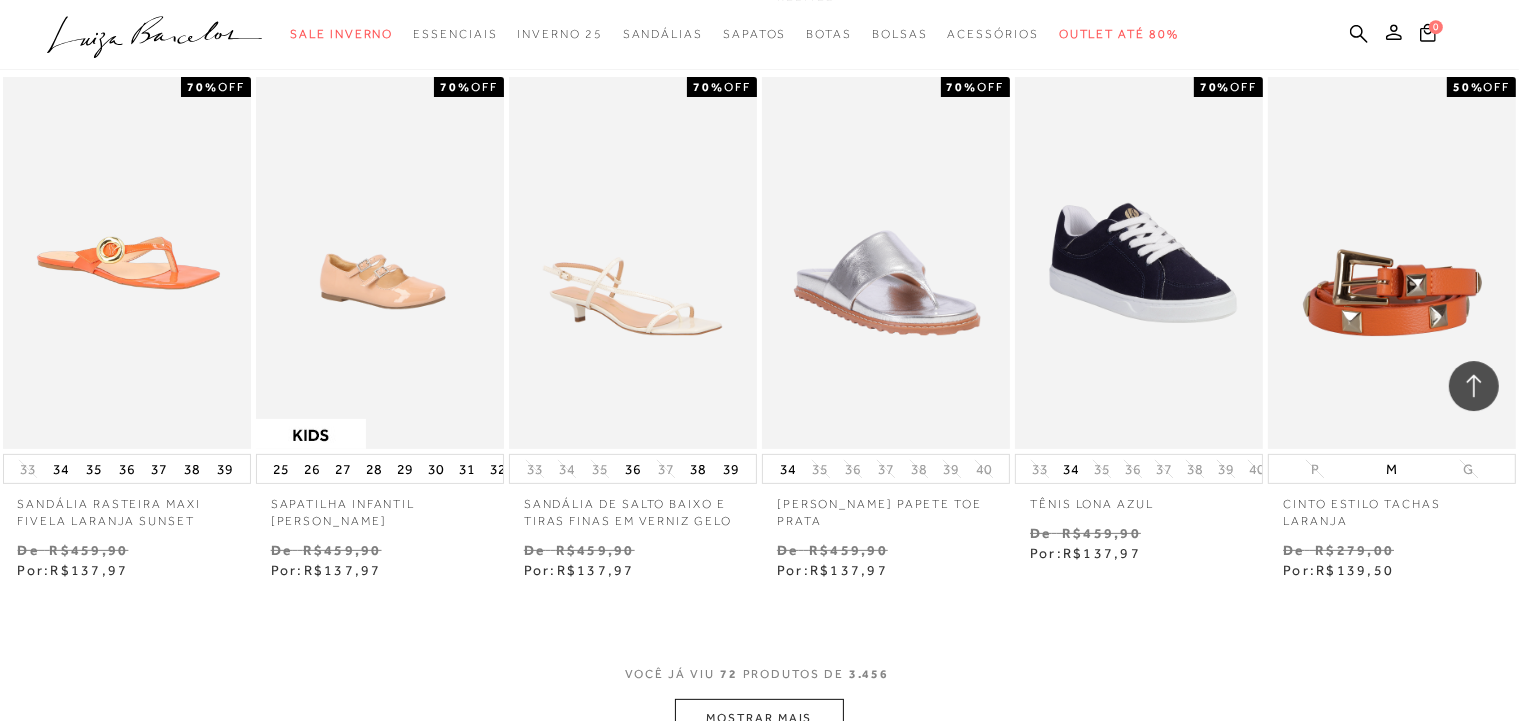 scroll, scrollTop: 8348, scrollLeft: 0, axis: vertical 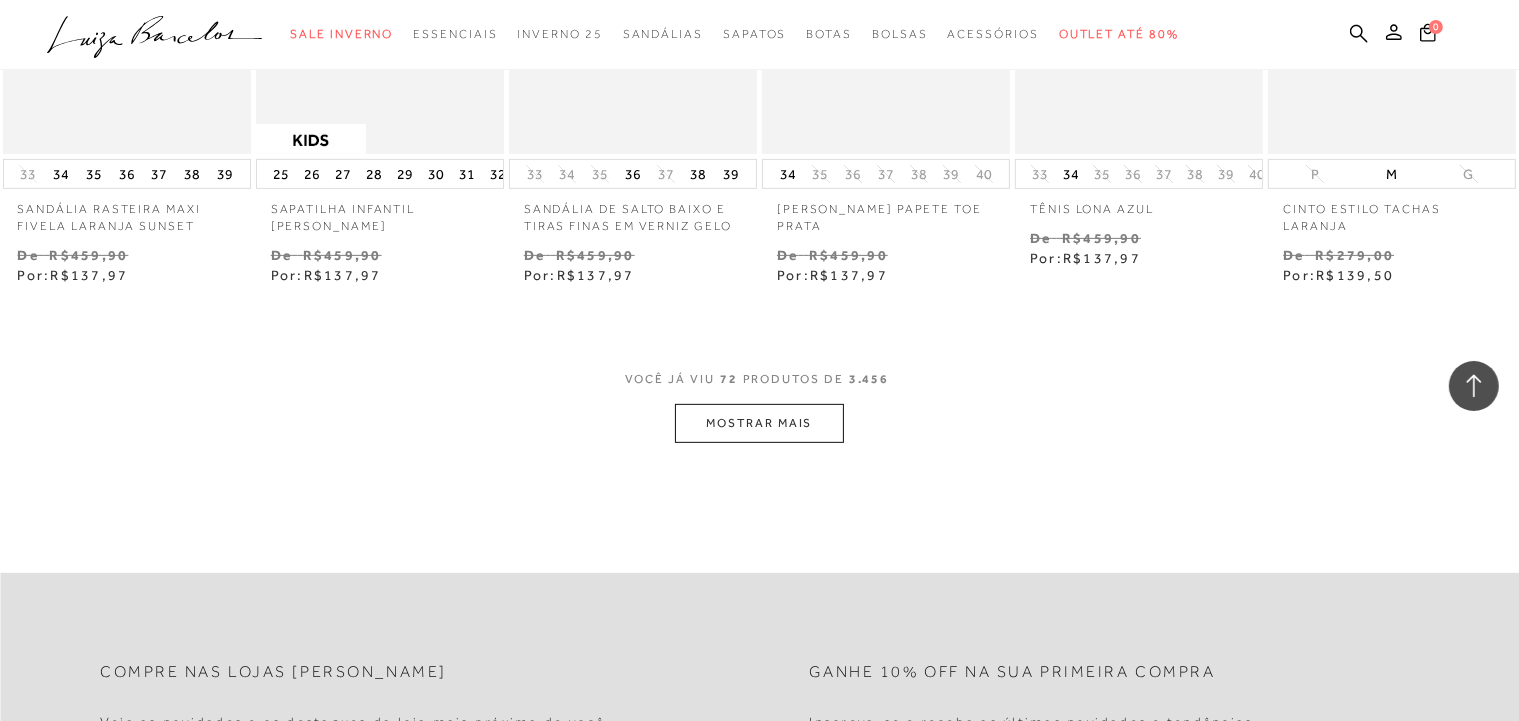 click on "MOSTRAR MAIS" at bounding box center [759, 423] 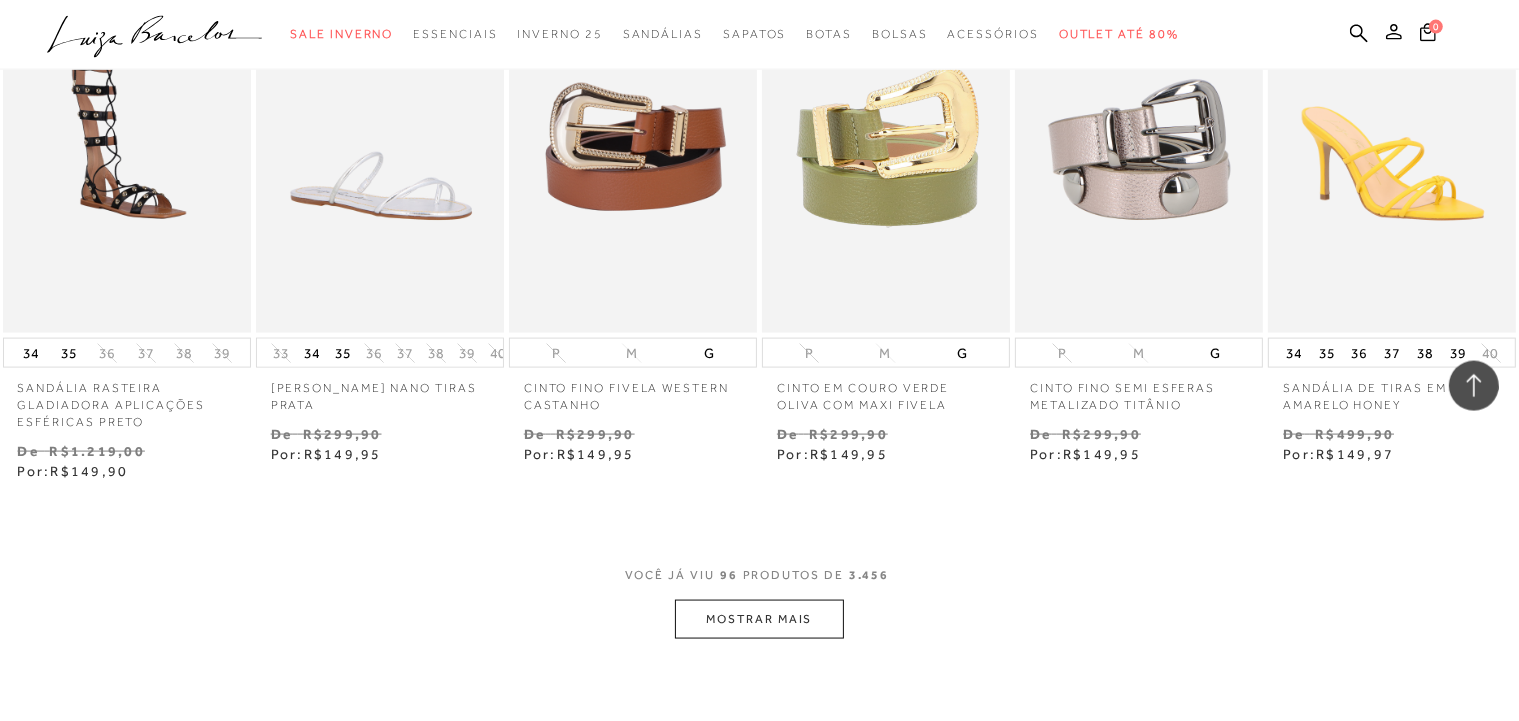 scroll, scrollTop: 10354, scrollLeft: 0, axis: vertical 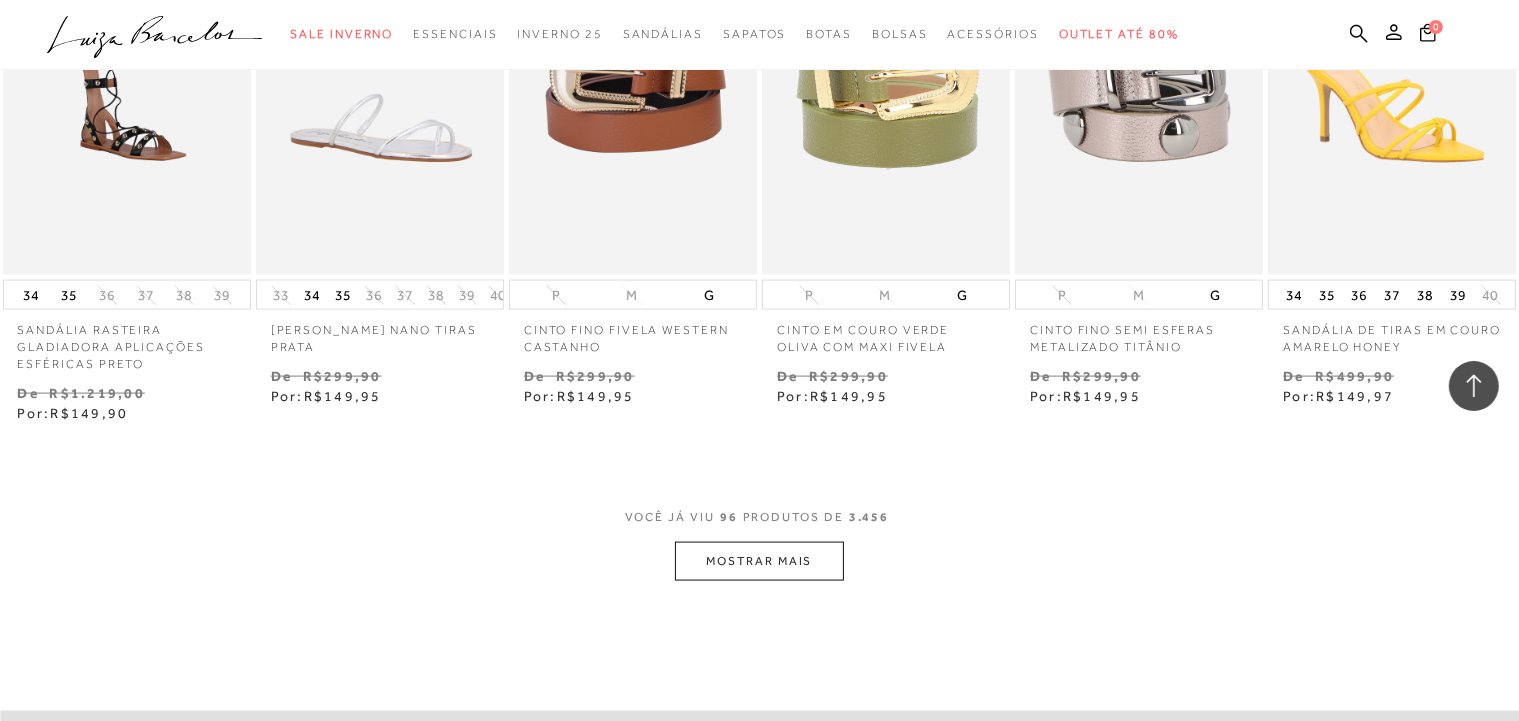 click on "MOSTRAR MAIS" at bounding box center (759, 561) 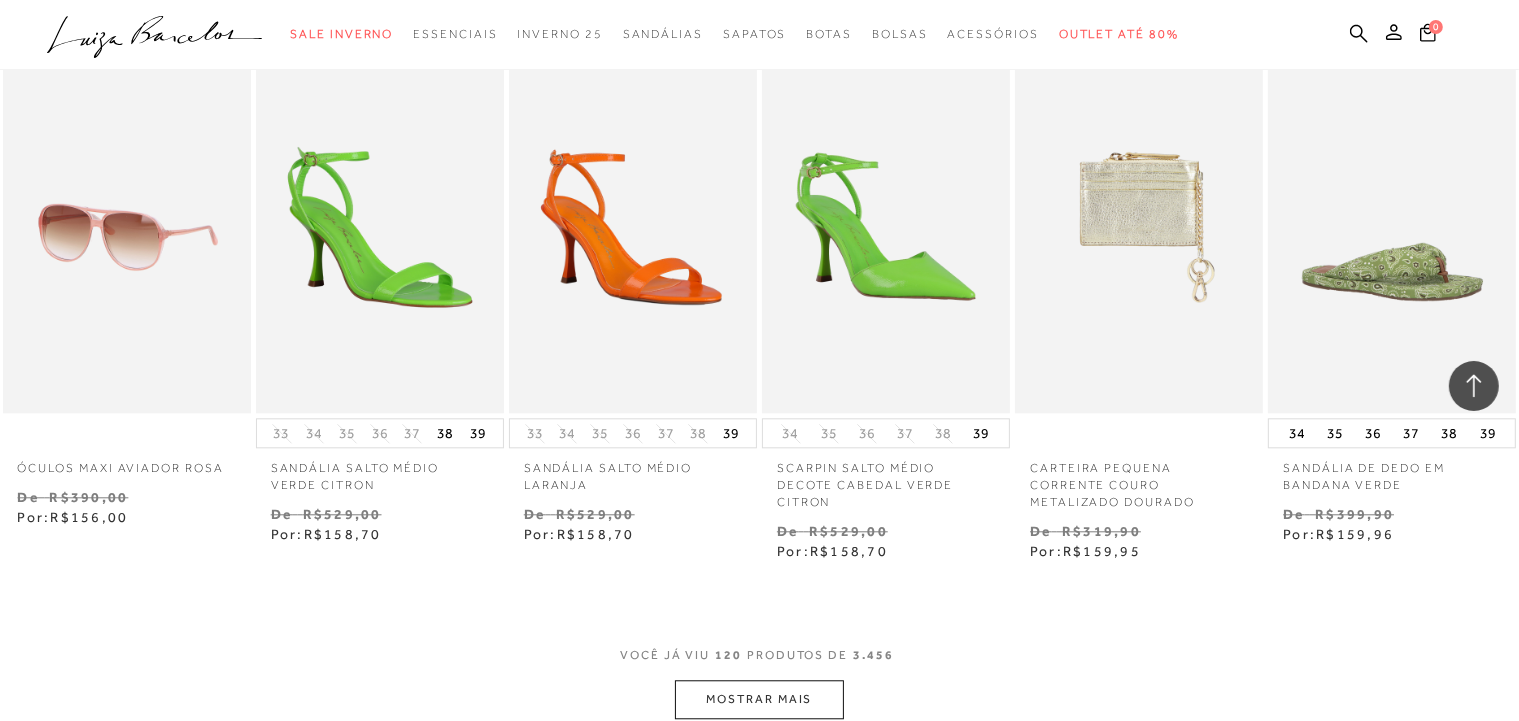 scroll, scrollTop: 12466, scrollLeft: 0, axis: vertical 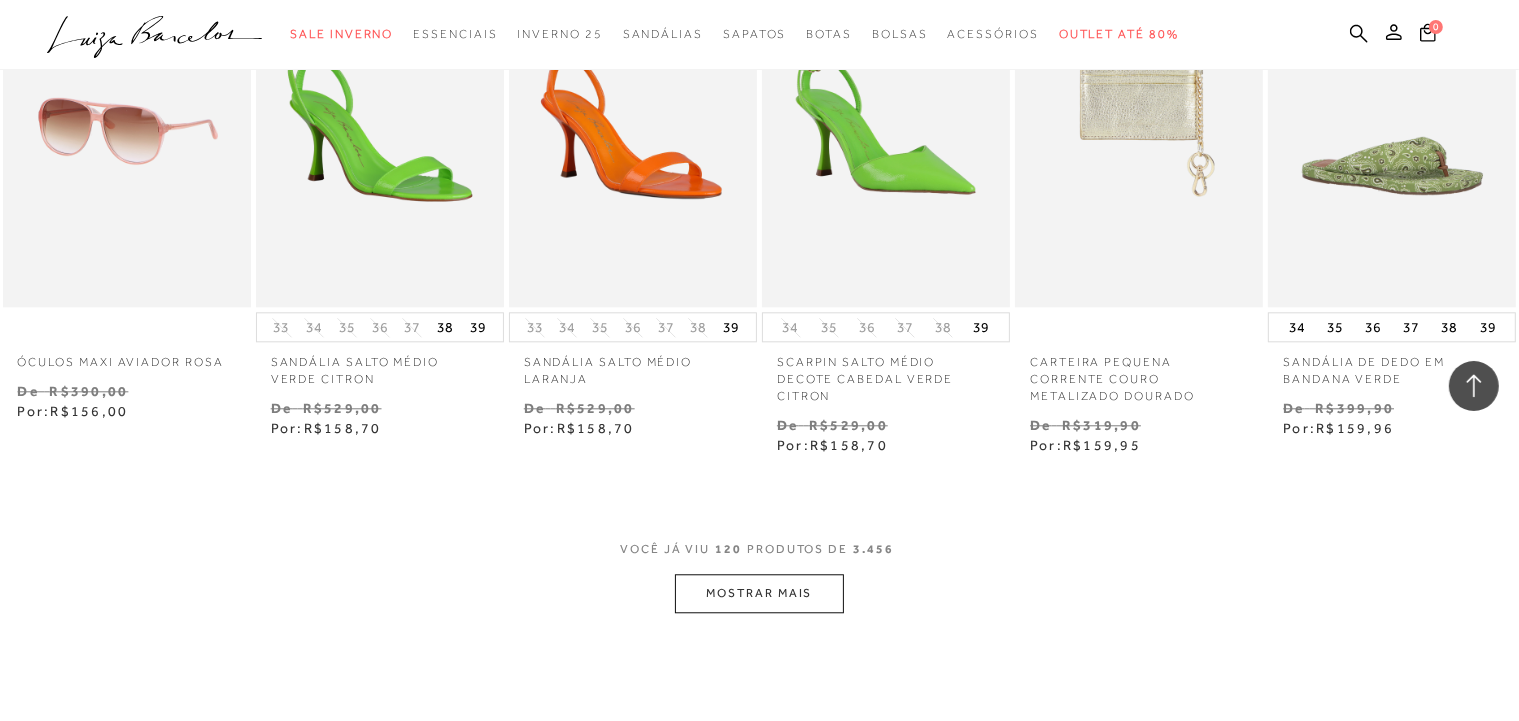 click on "MOSTRAR MAIS" at bounding box center (759, 593) 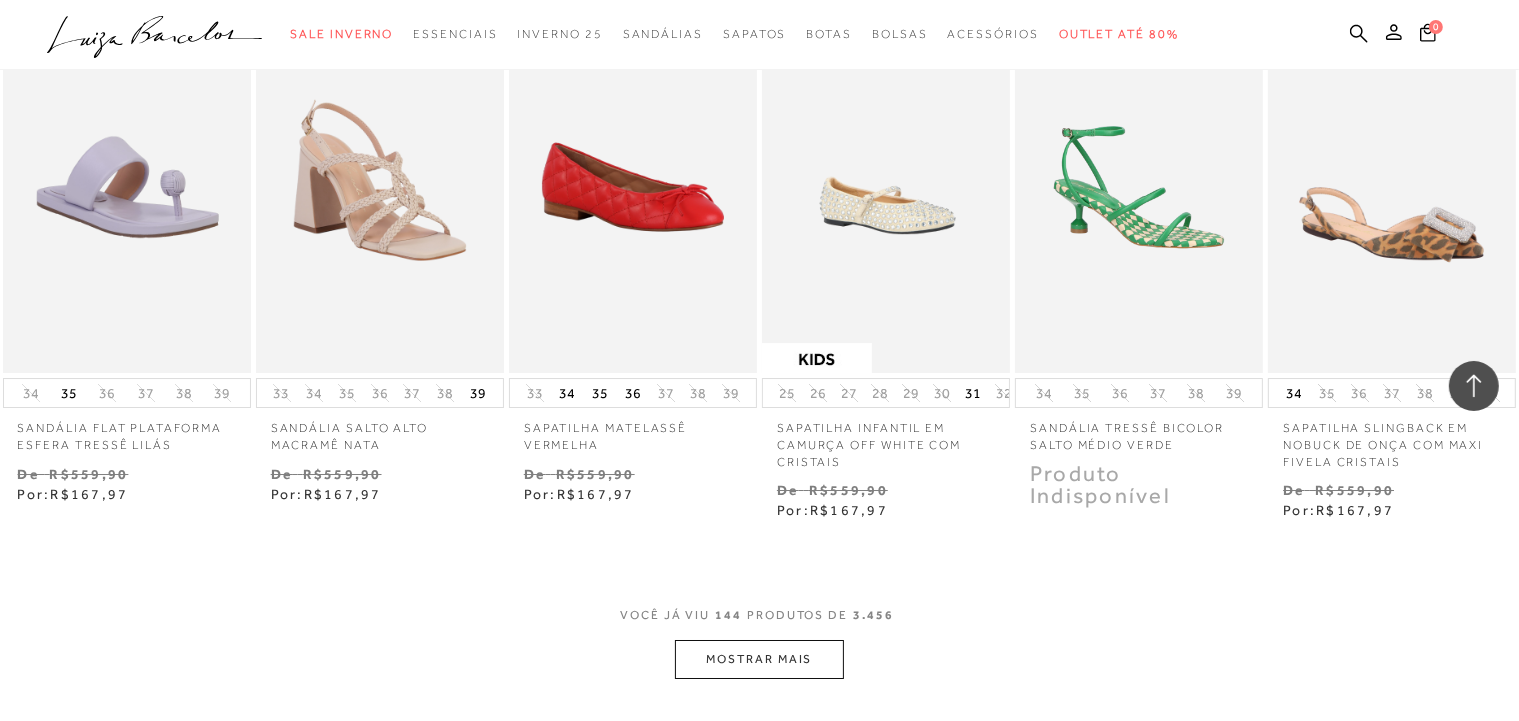 scroll, scrollTop: 15212, scrollLeft: 0, axis: vertical 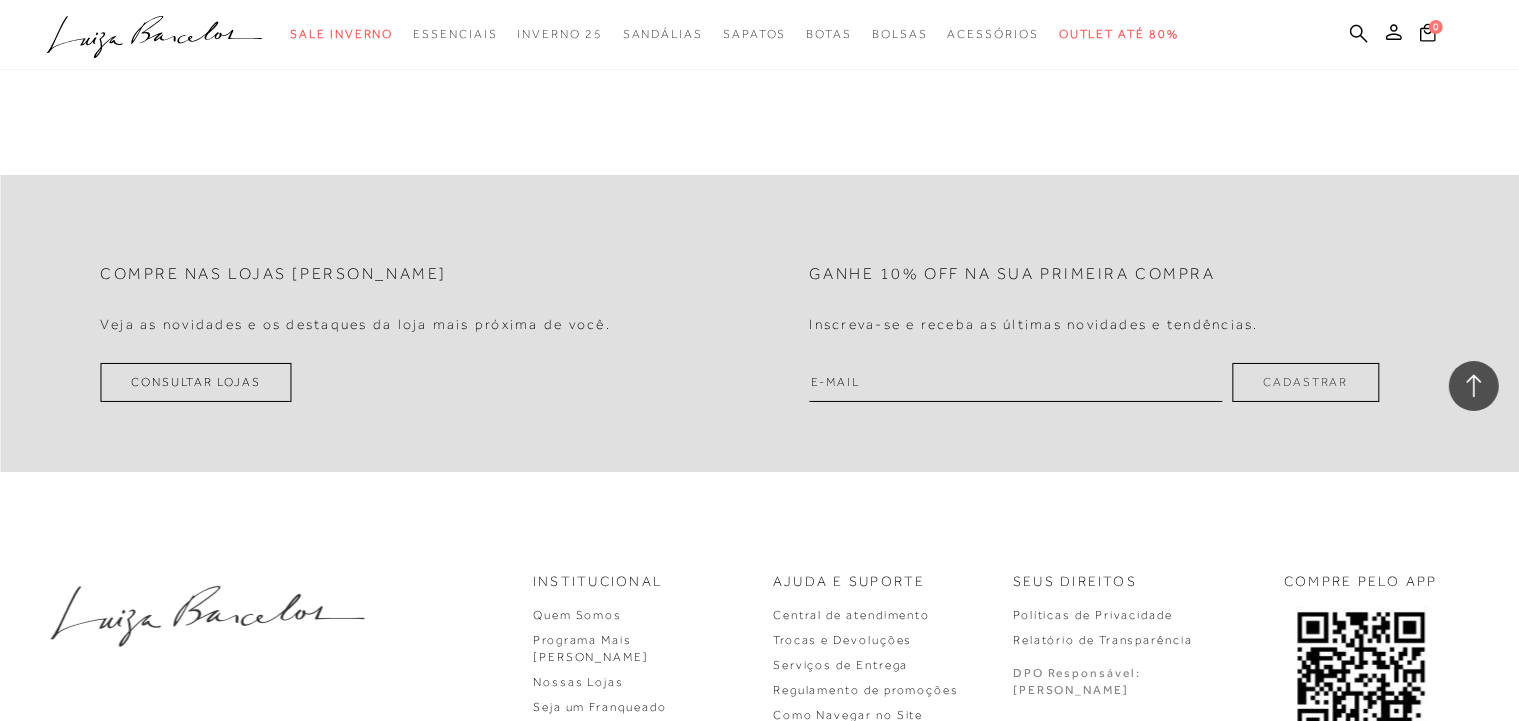 click on "categoryHeader
.a{fill-rule:evenodd;}
Sale Inverno
Modelo Sapatos" at bounding box center [759, -7544] 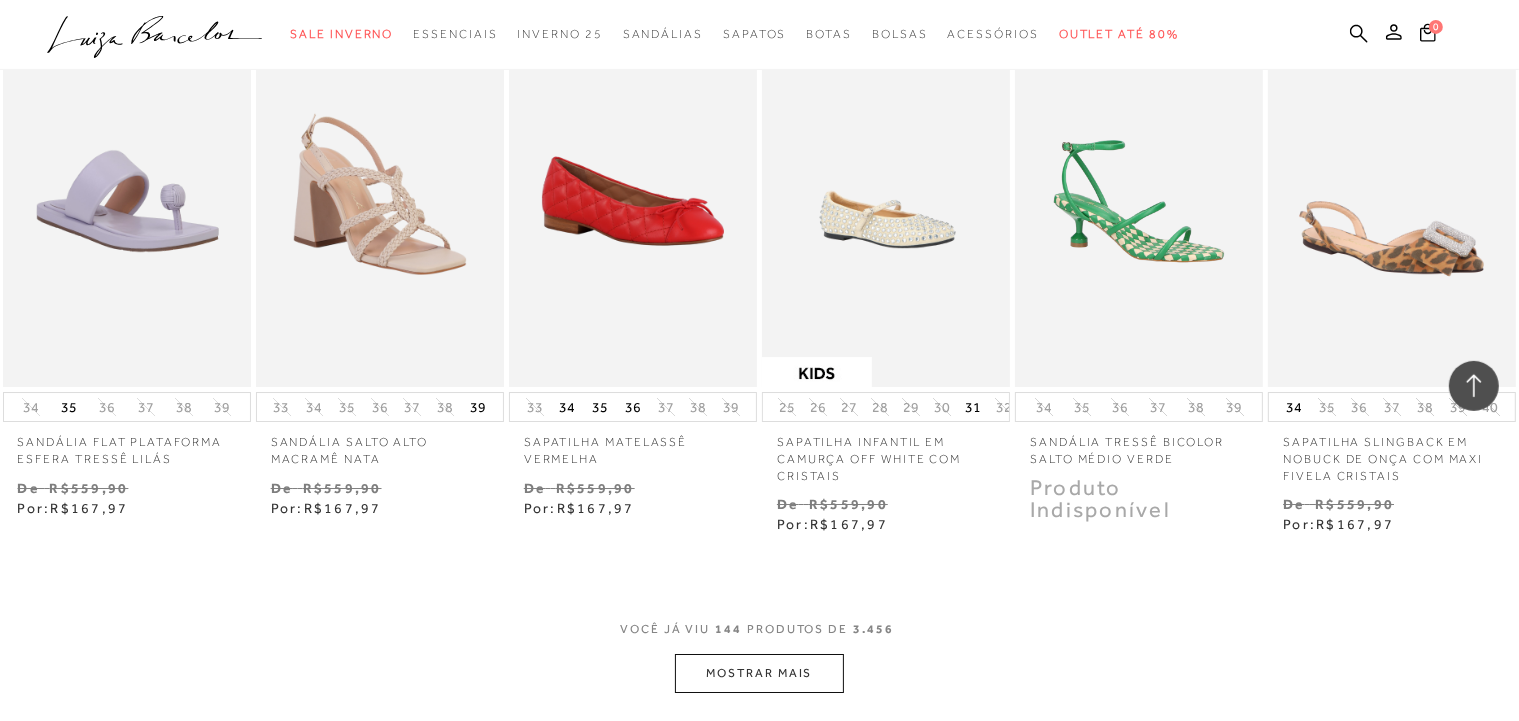 scroll, scrollTop: 14684, scrollLeft: 0, axis: vertical 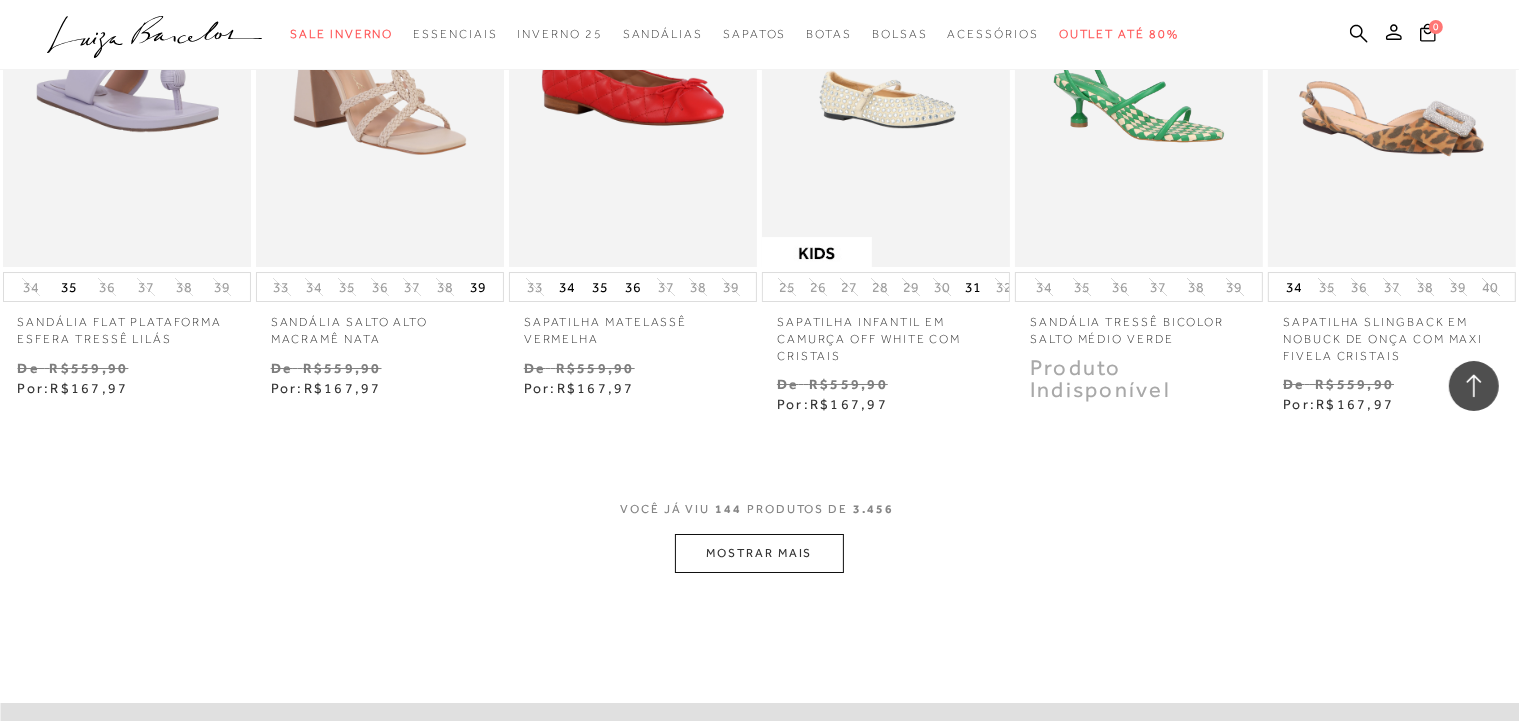 click on "MOSTRAR MAIS" at bounding box center (759, 553) 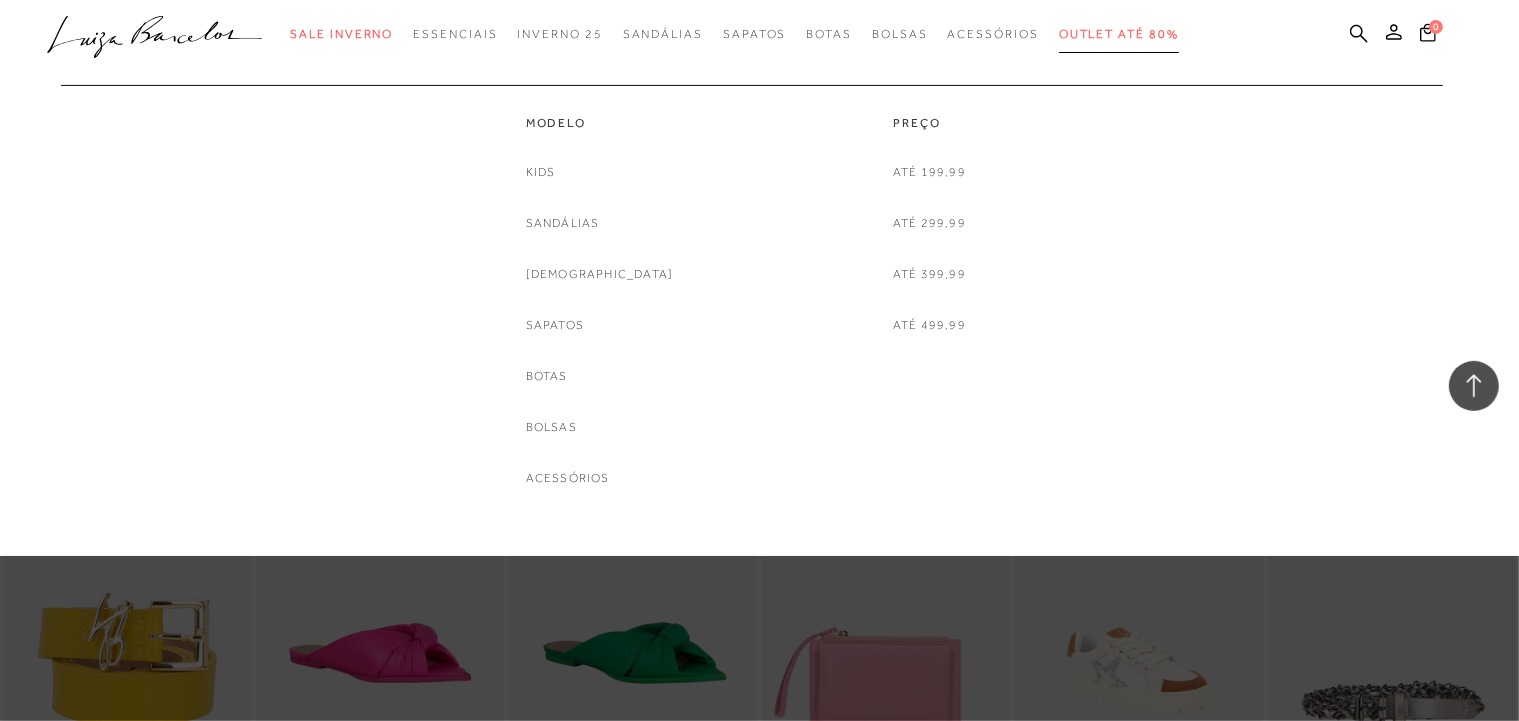 scroll, scrollTop: 8453, scrollLeft: 0, axis: vertical 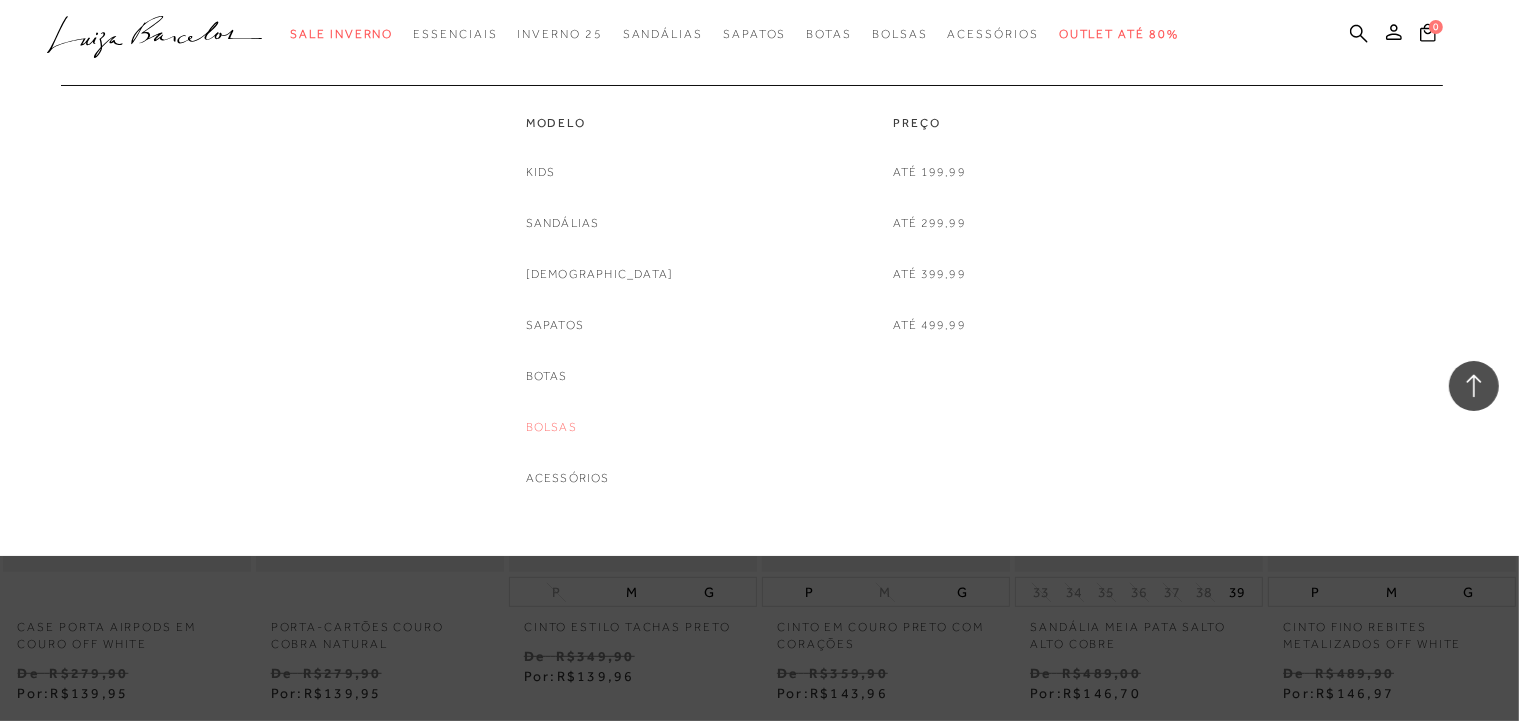 click on "Bolsas" at bounding box center [551, 427] 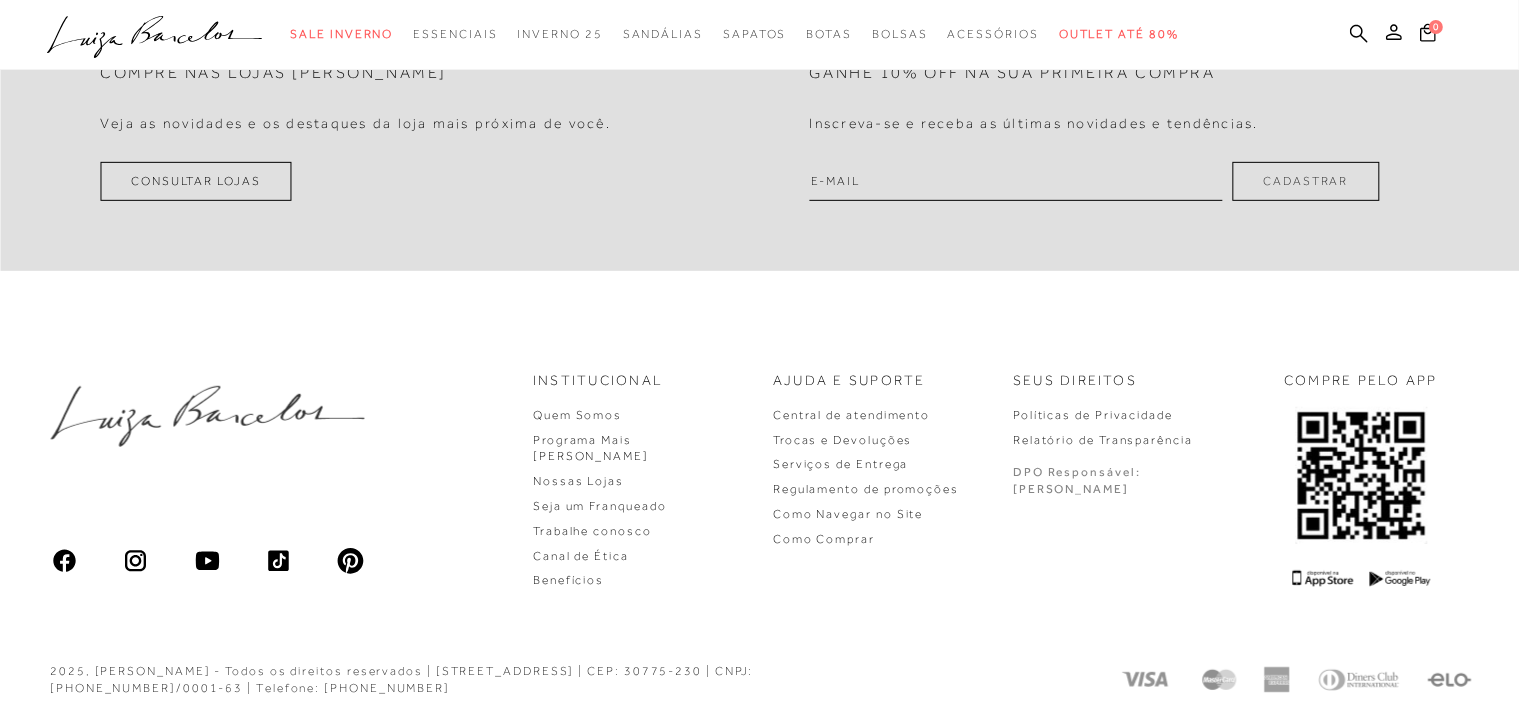 scroll, scrollTop: 0, scrollLeft: 0, axis: both 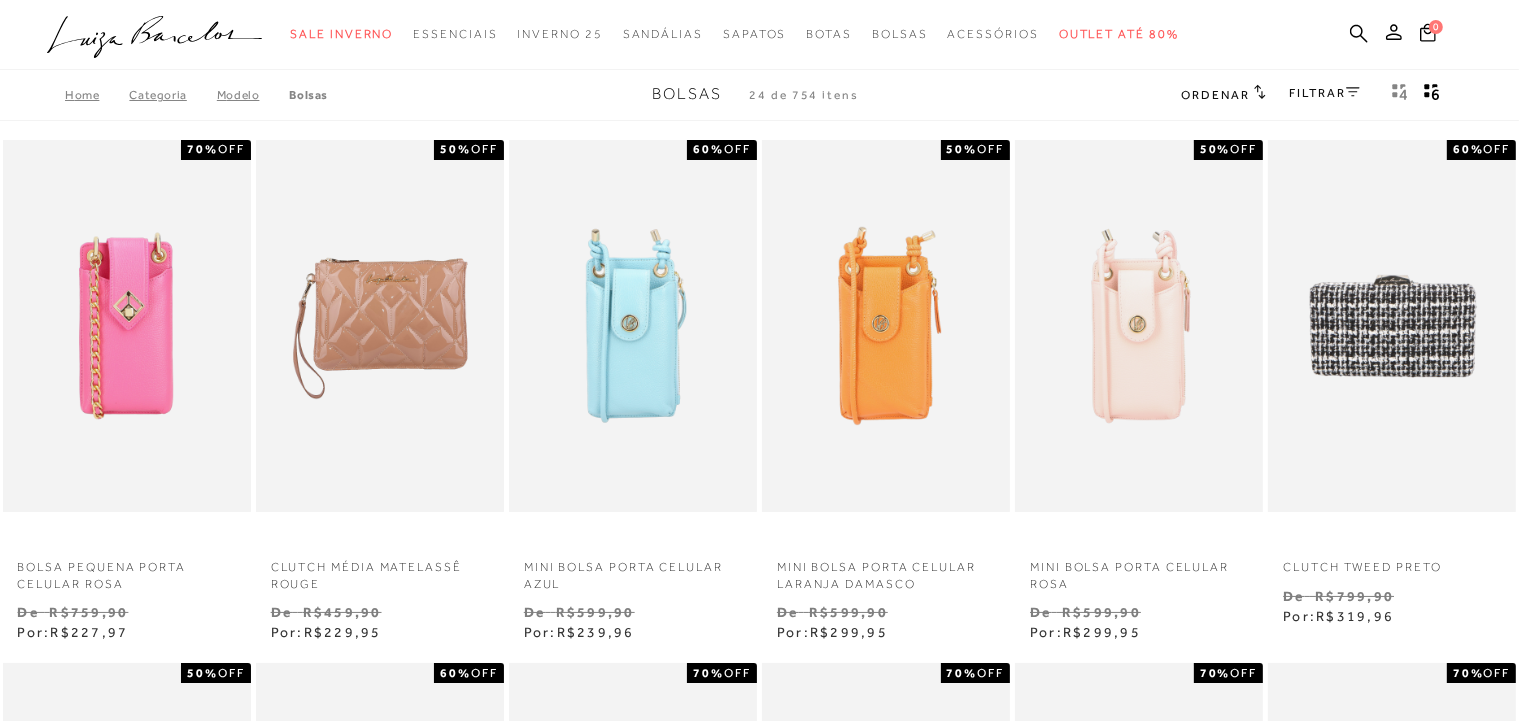 click on "Ordenar" at bounding box center (1223, 94) 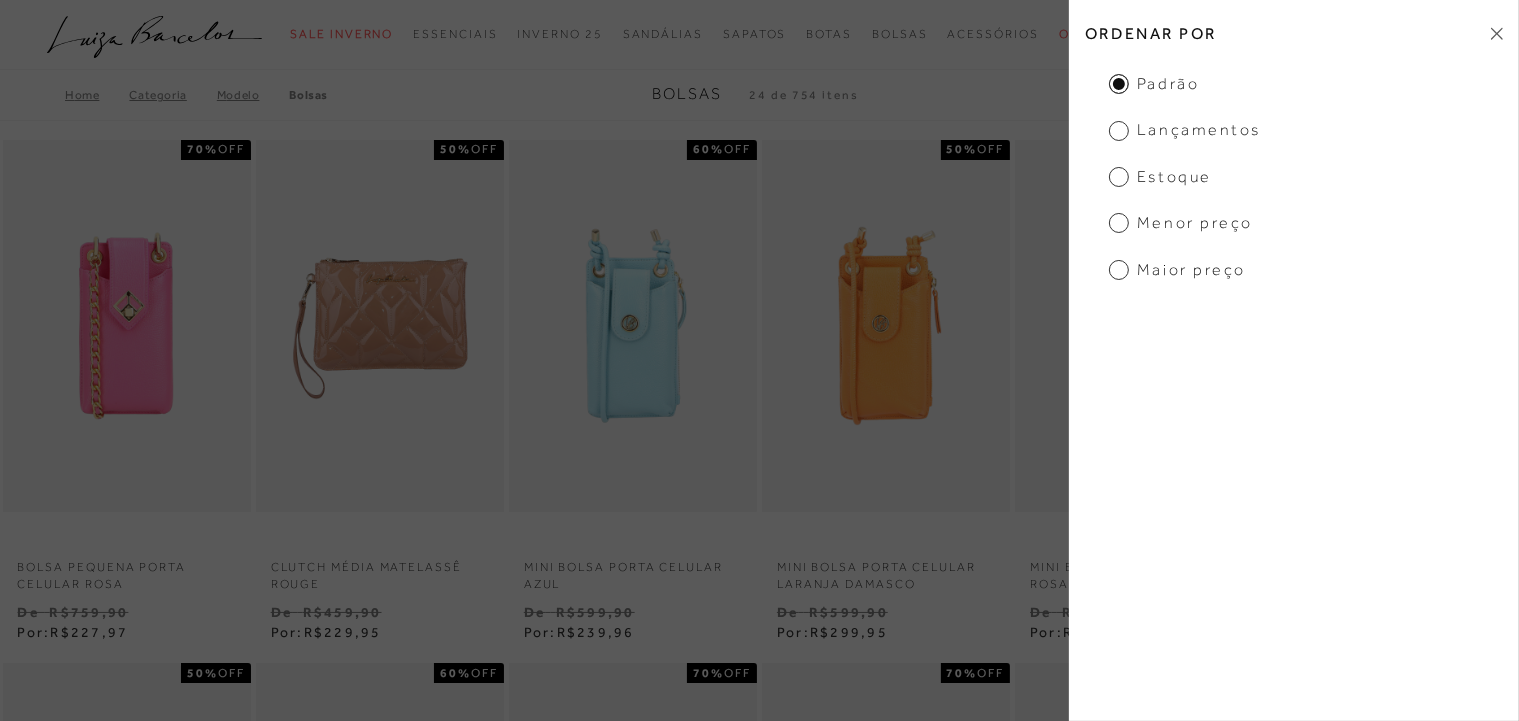 click on "Menor preço" at bounding box center [1181, 223] 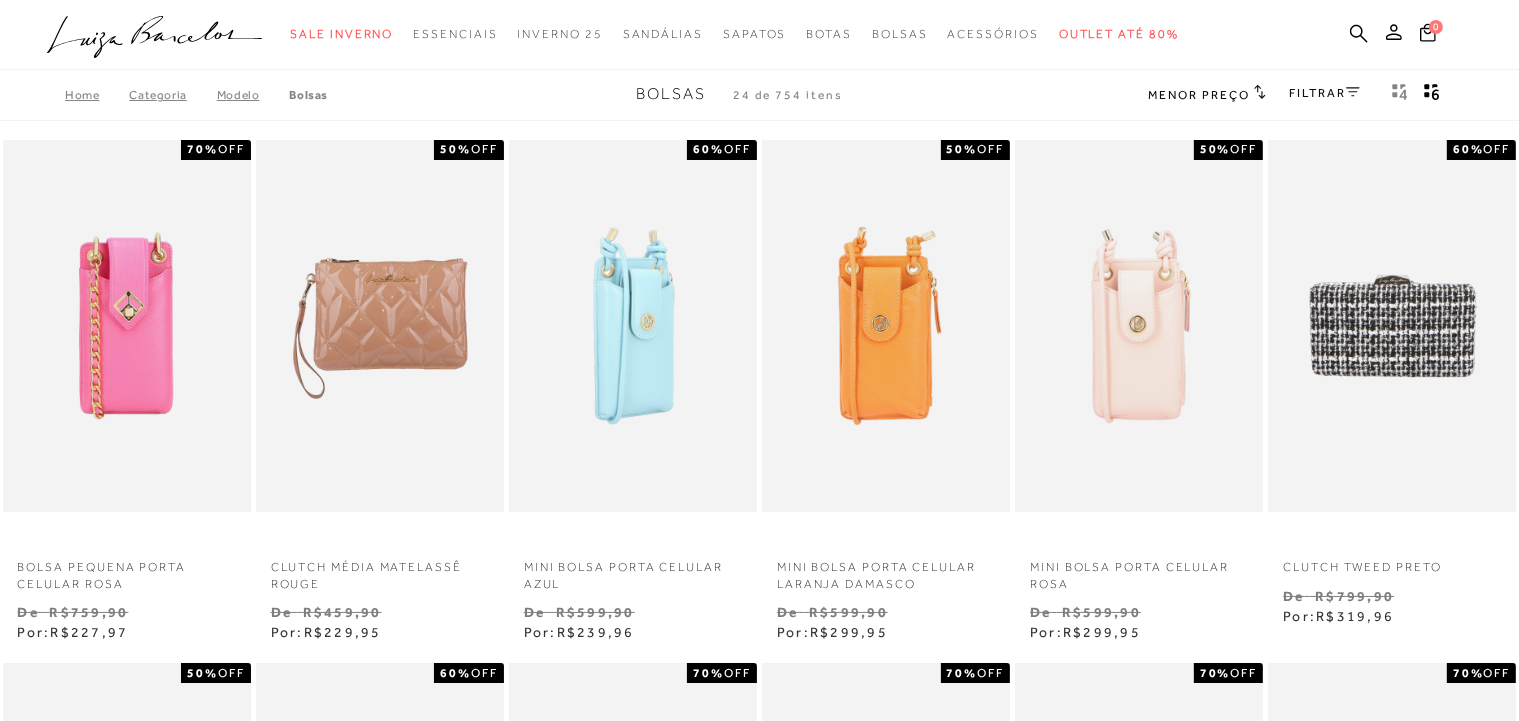 scroll, scrollTop: 211, scrollLeft: 0, axis: vertical 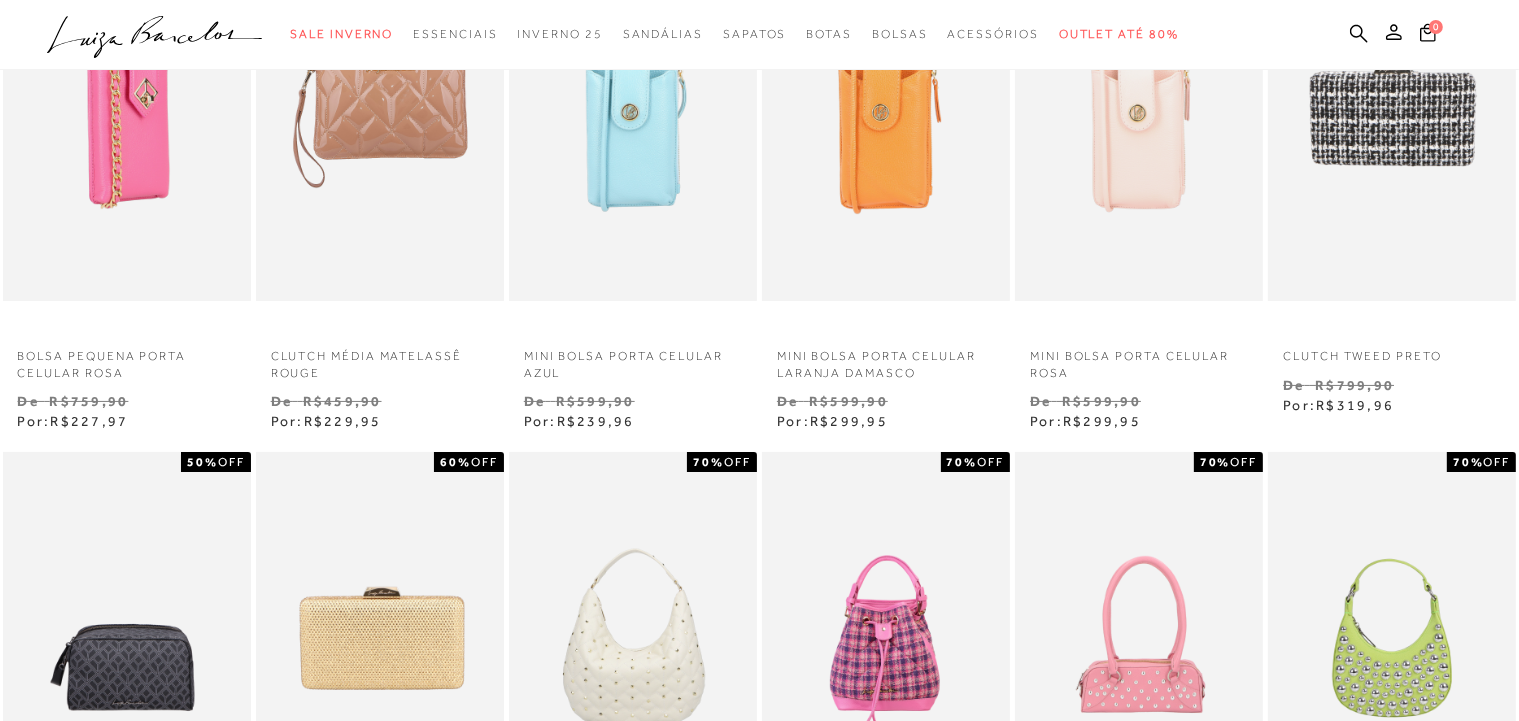 click at bounding box center (128, 115) 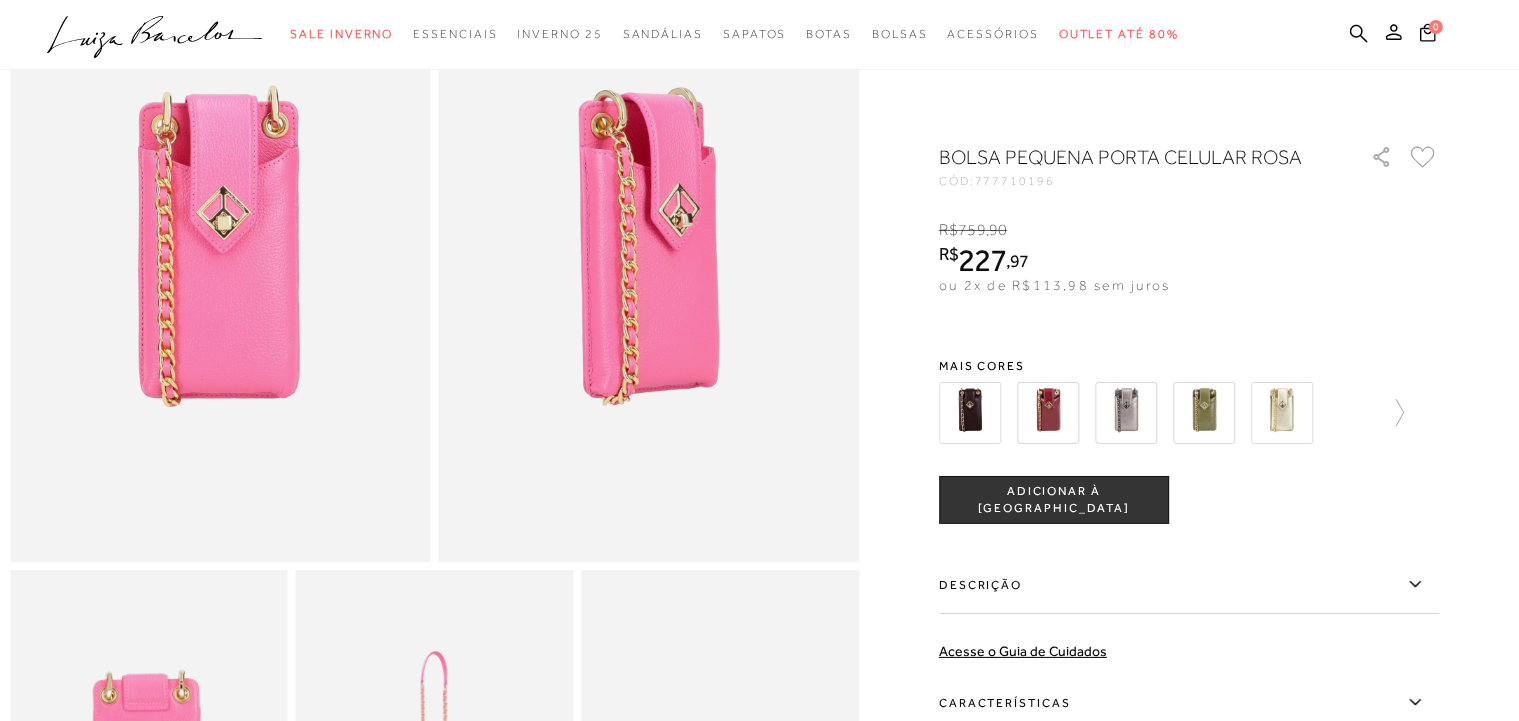 scroll, scrollTop: 0, scrollLeft: 0, axis: both 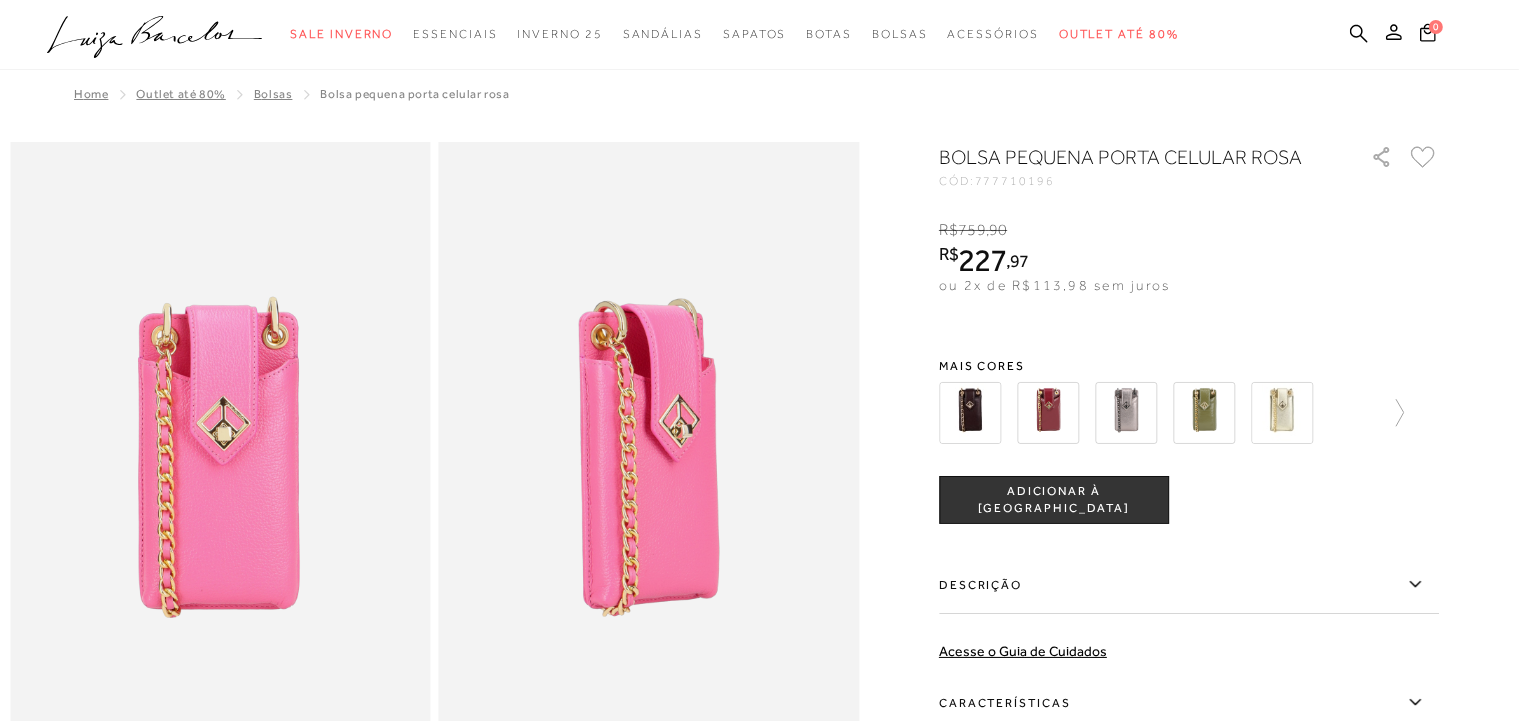 click at bounding box center [1282, 413] 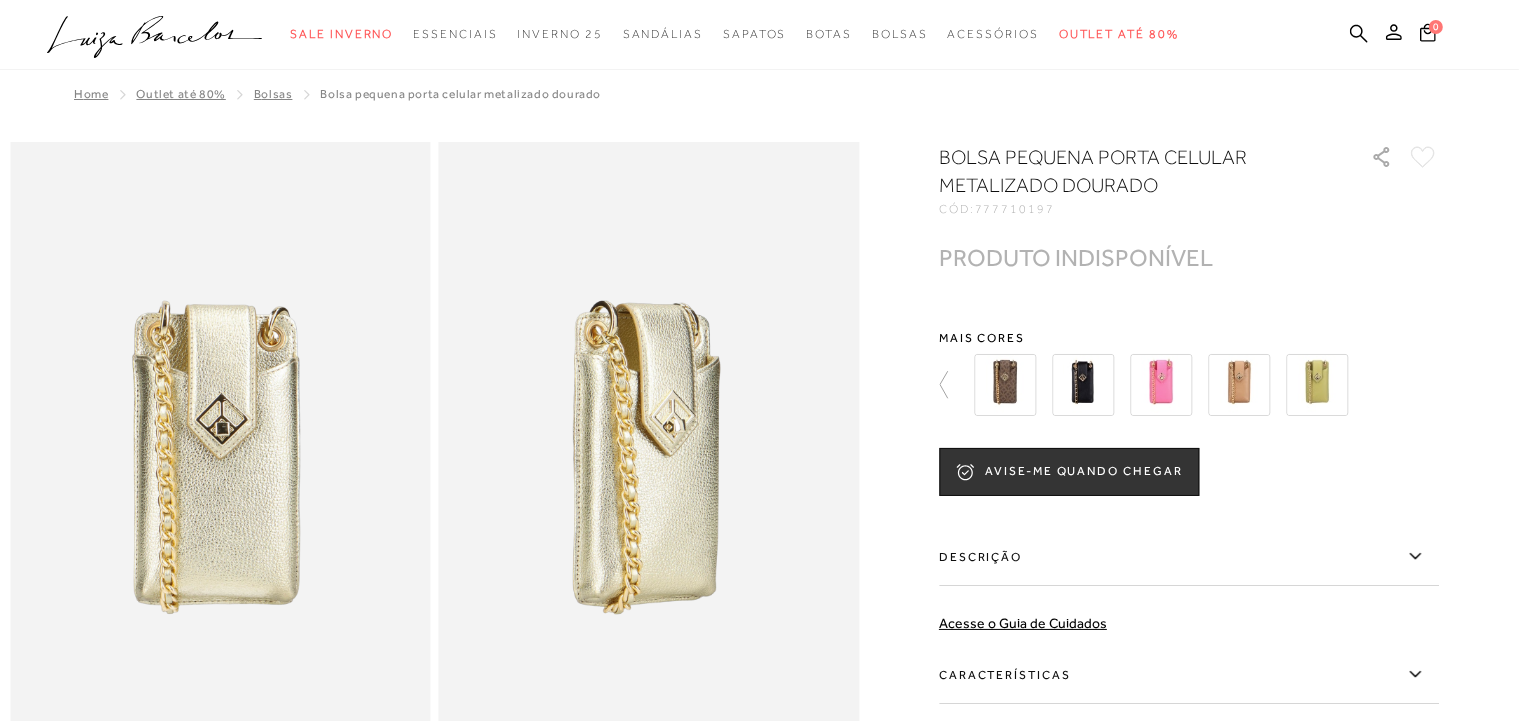 click at bounding box center (1239, 385) 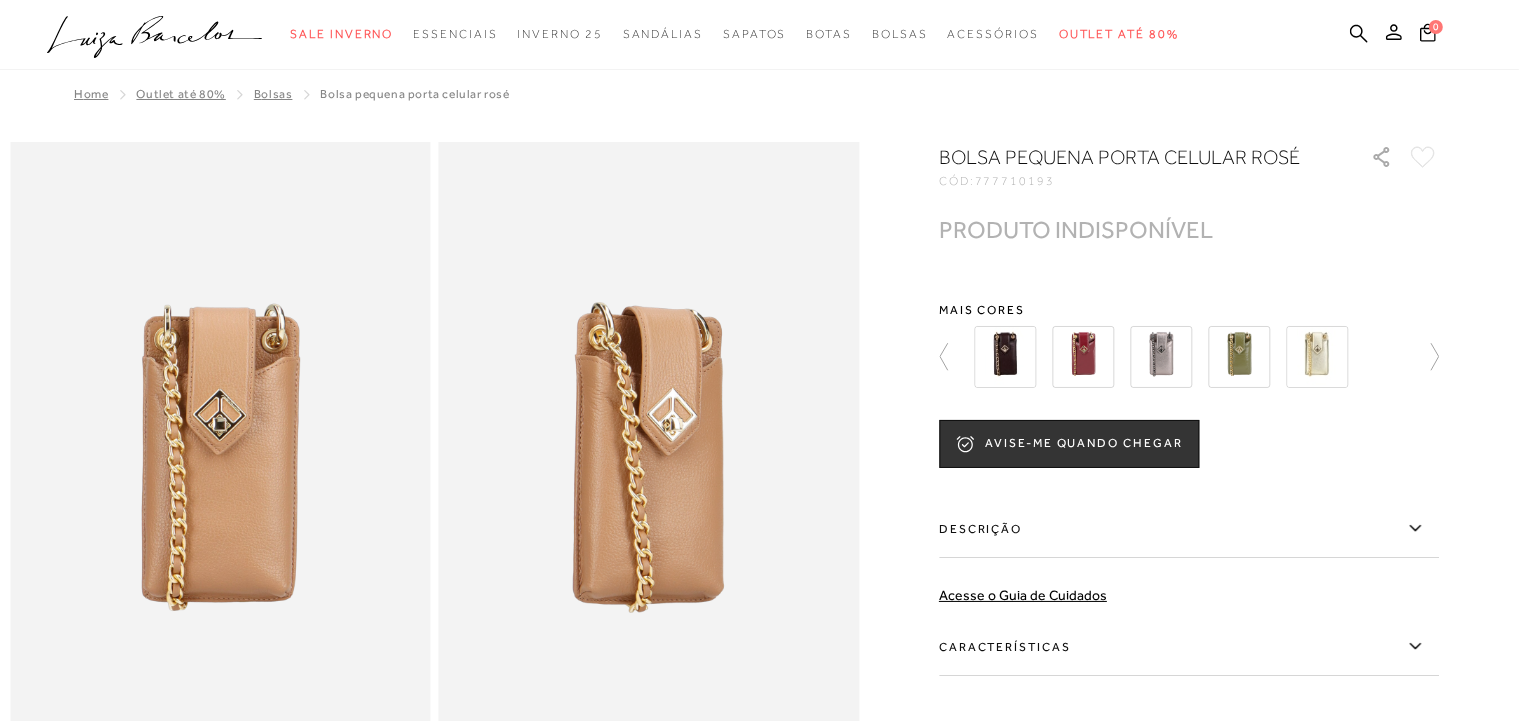click at bounding box center (1005, 357) 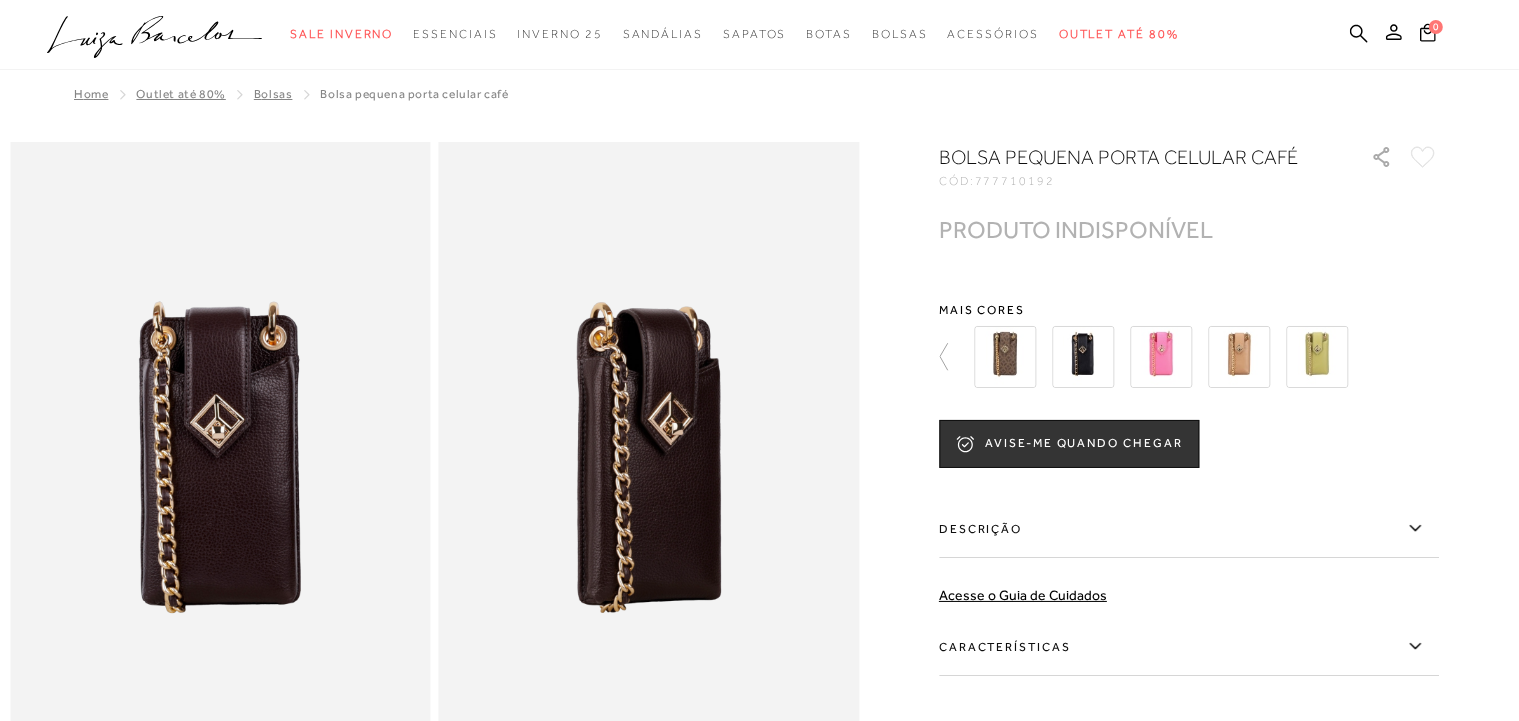 click at bounding box center (1200, 357) 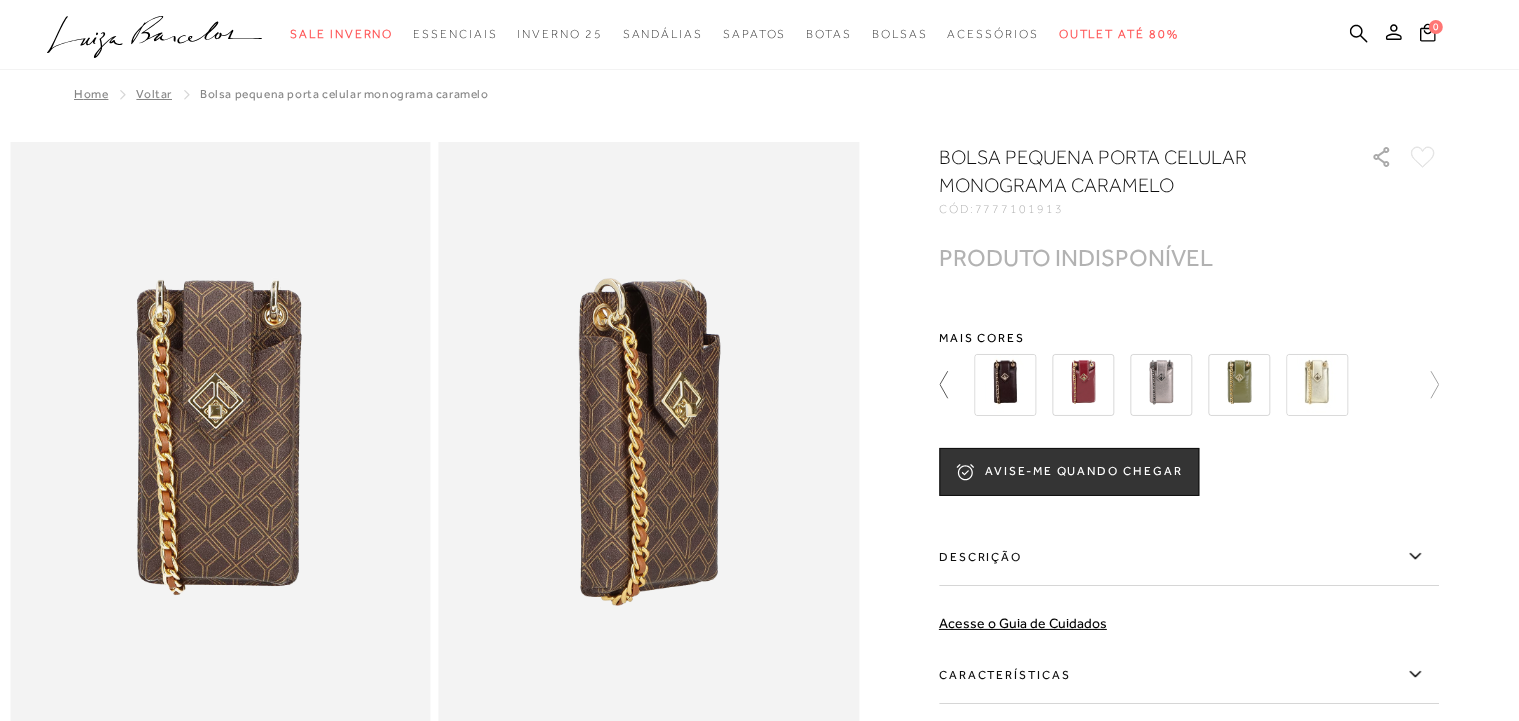 click 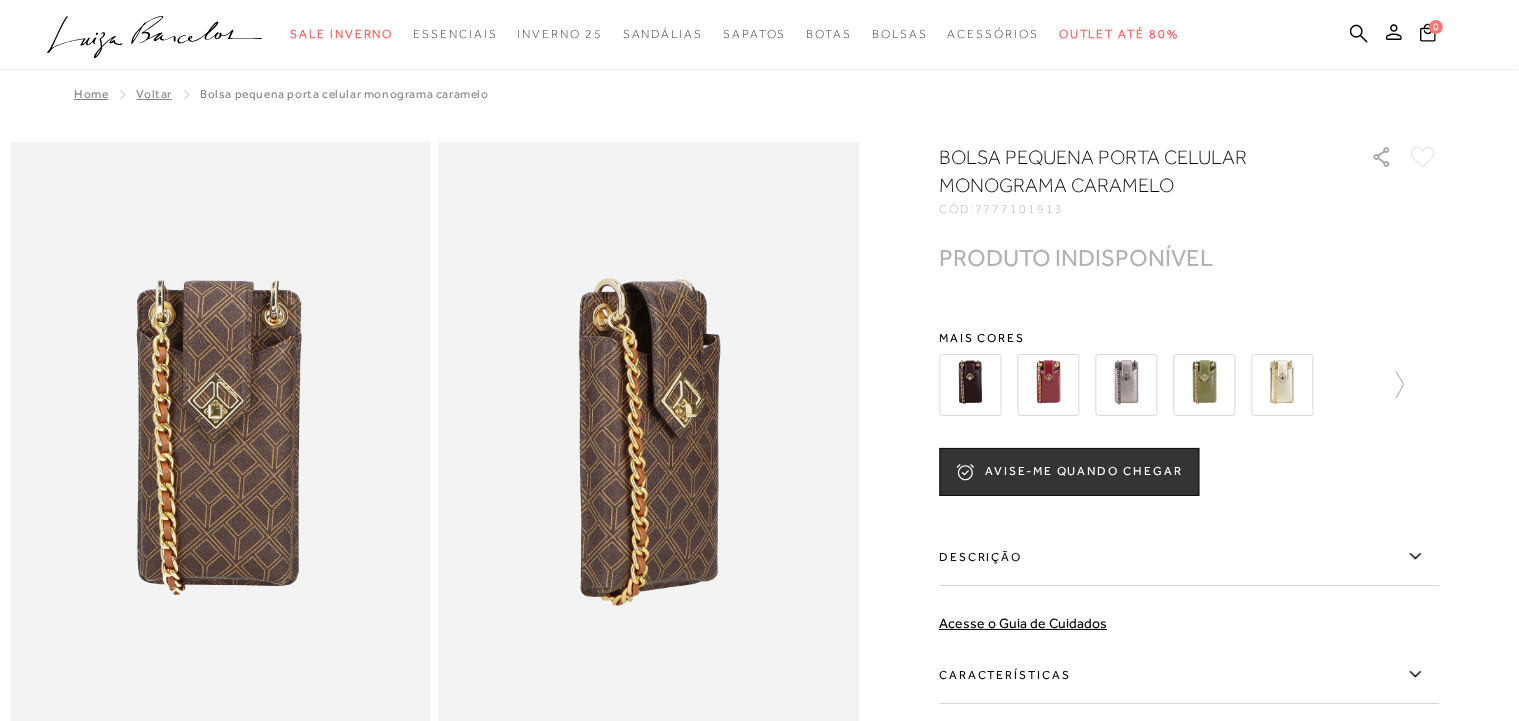click at bounding box center [1204, 385] 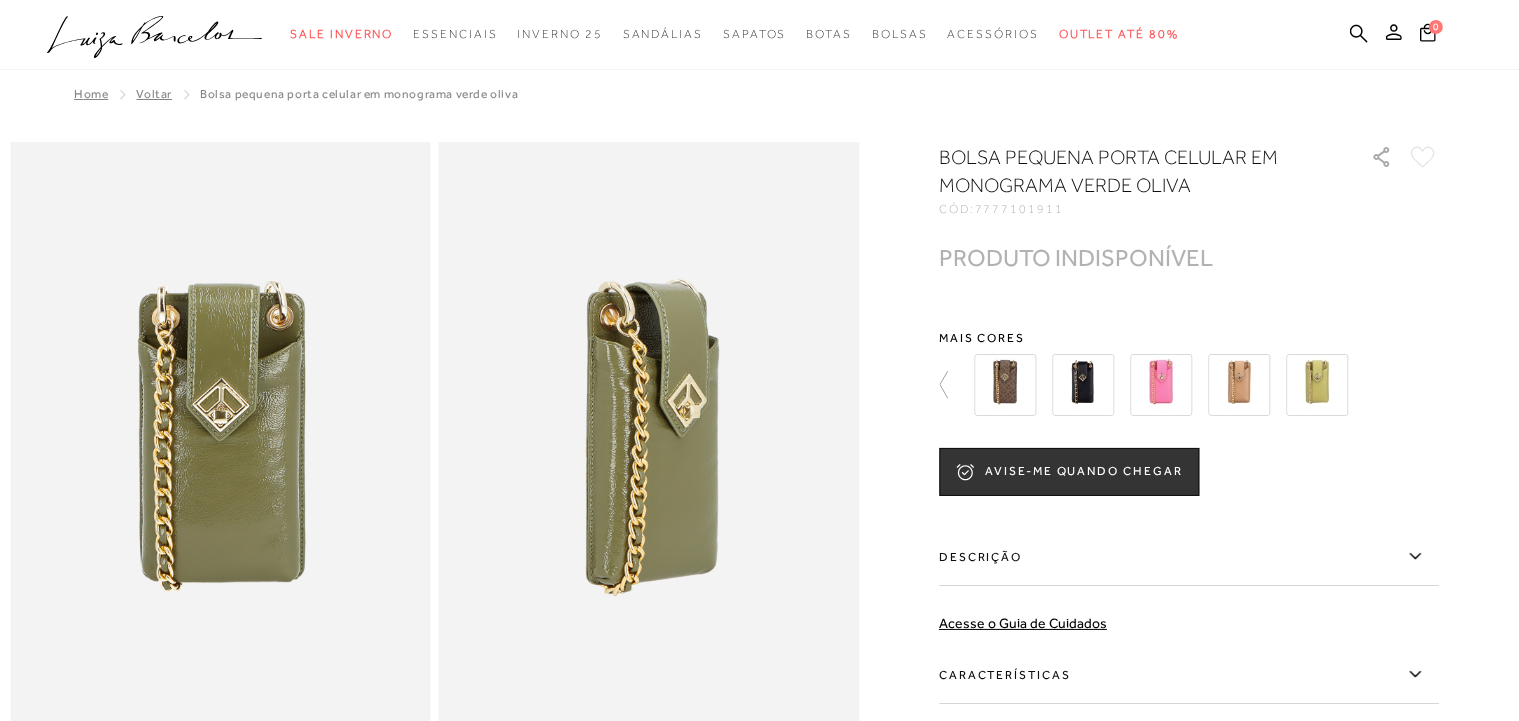click at bounding box center (1161, 385) 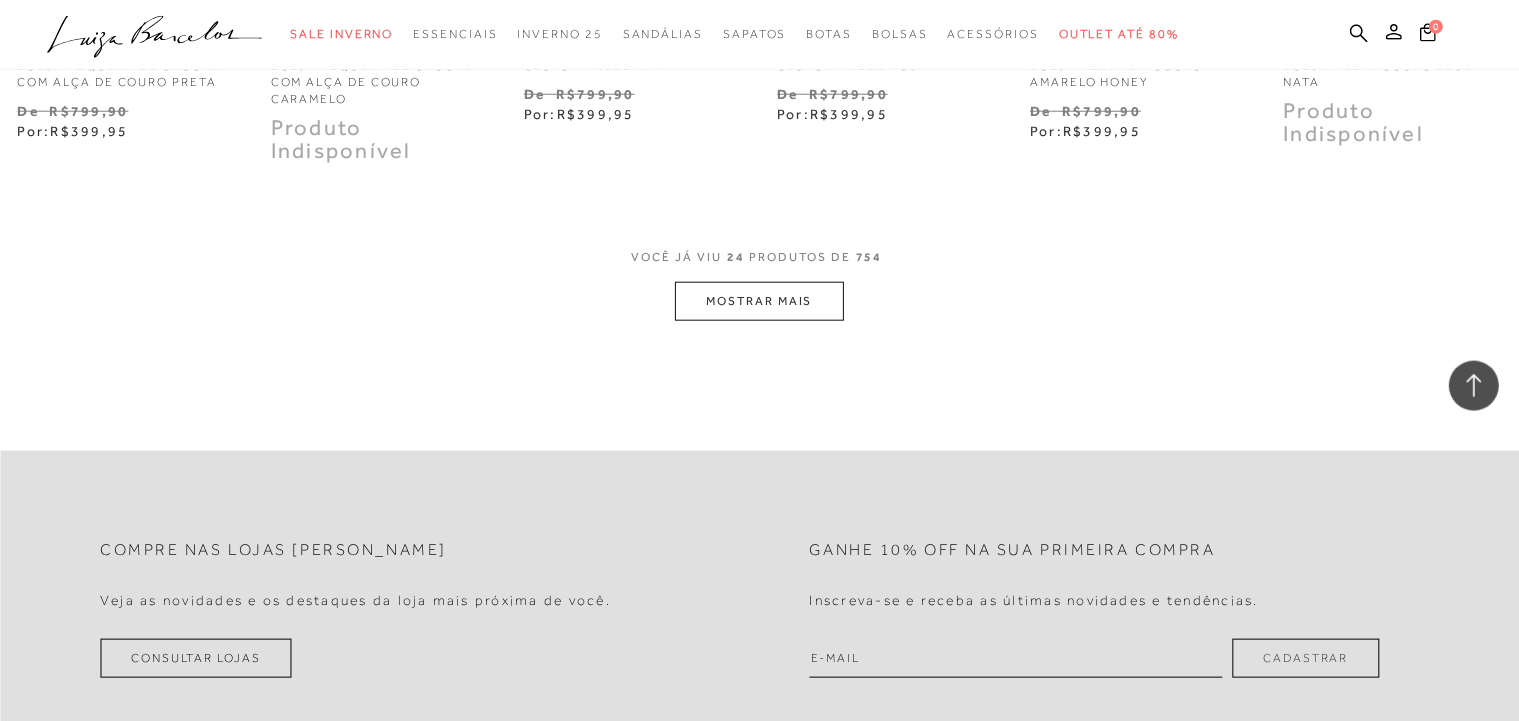 scroll, scrollTop: 2112, scrollLeft: 0, axis: vertical 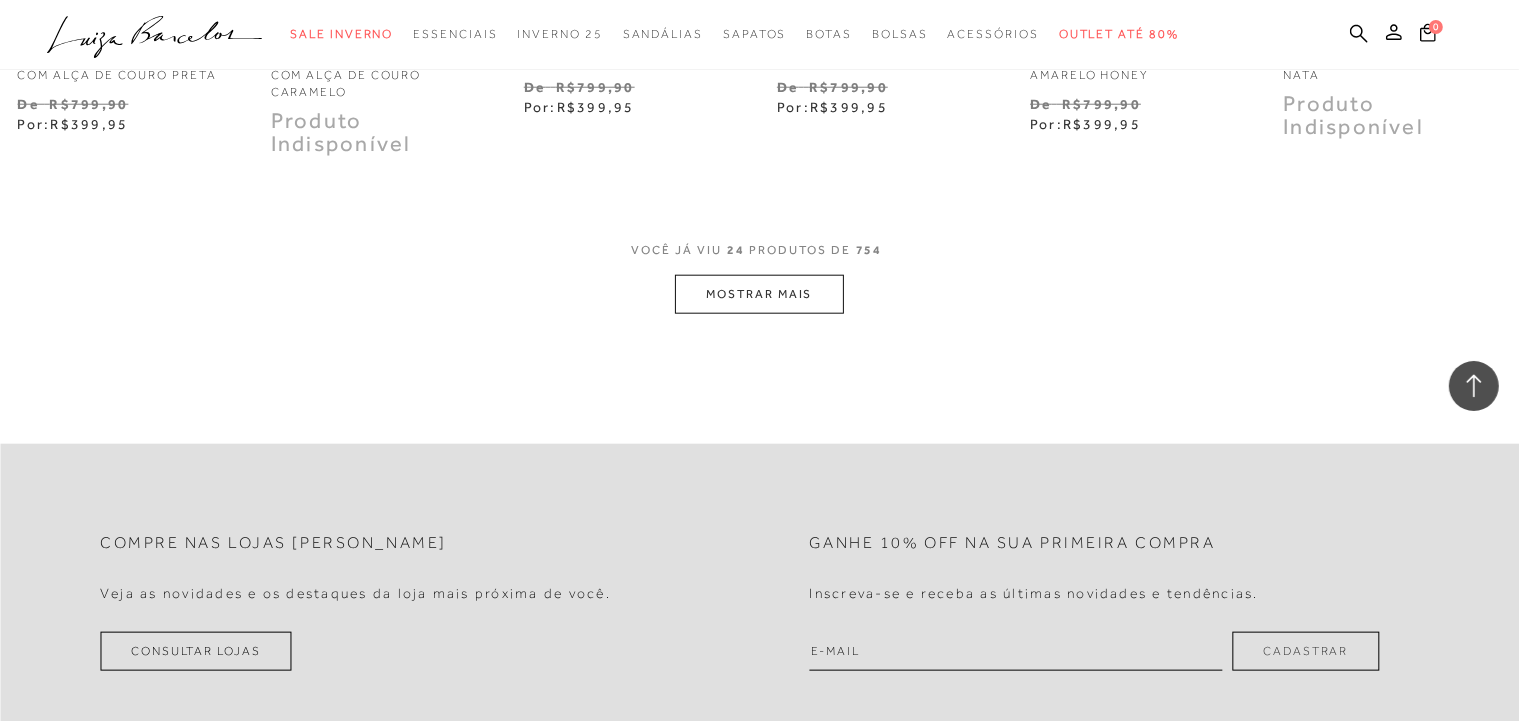 click on "MOSTRAR MAIS" at bounding box center (759, 294) 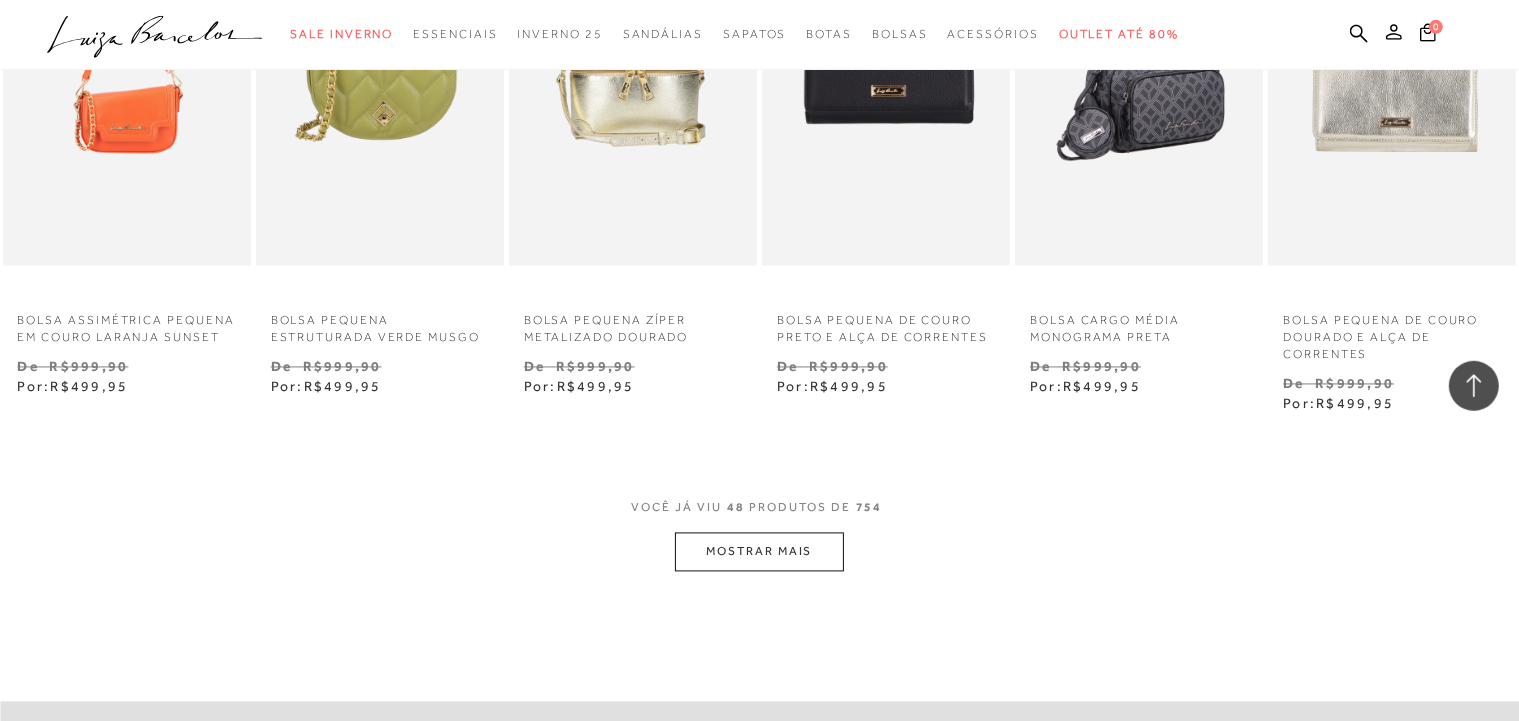 scroll, scrollTop: 4118, scrollLeft: 0, axis: vertical 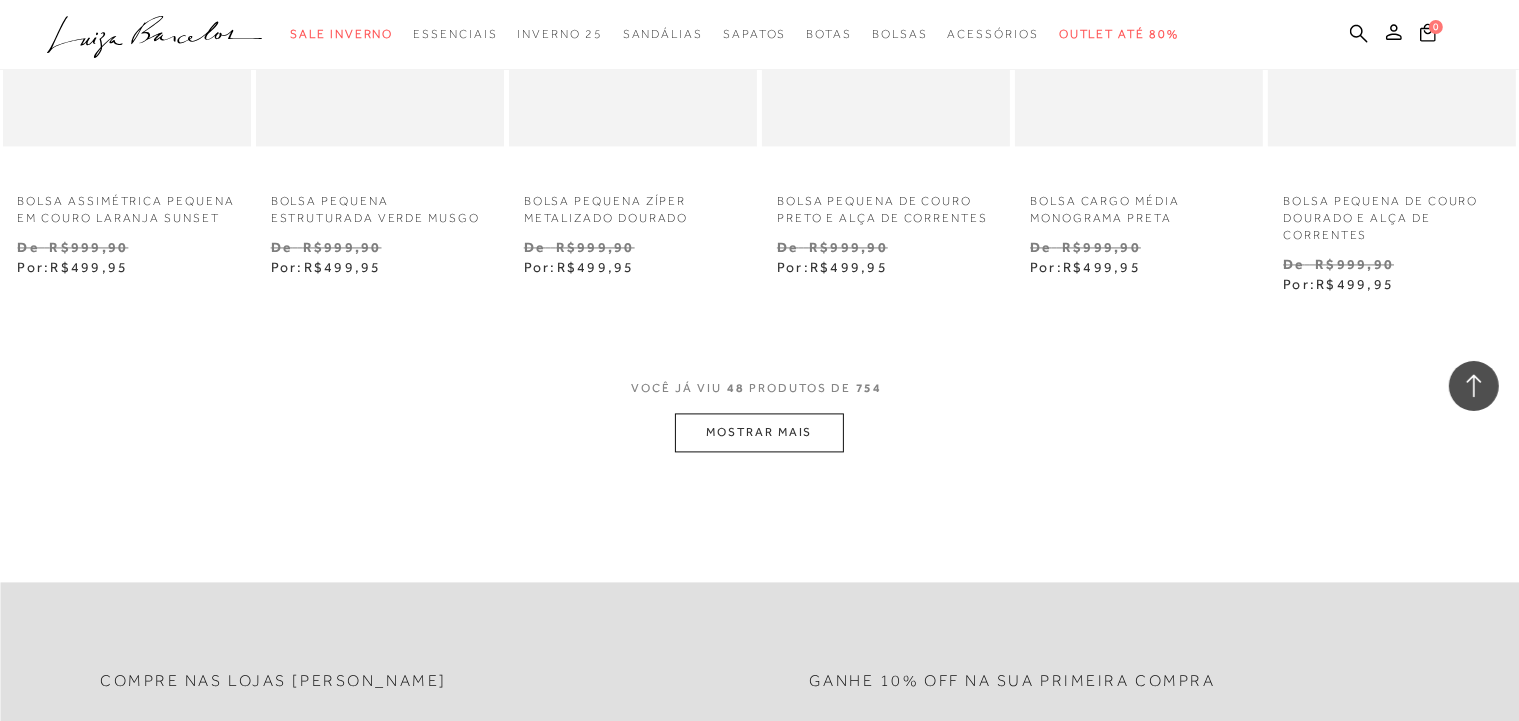 click on "MOSTRAR MAIS" at bounding box center [759, 432] 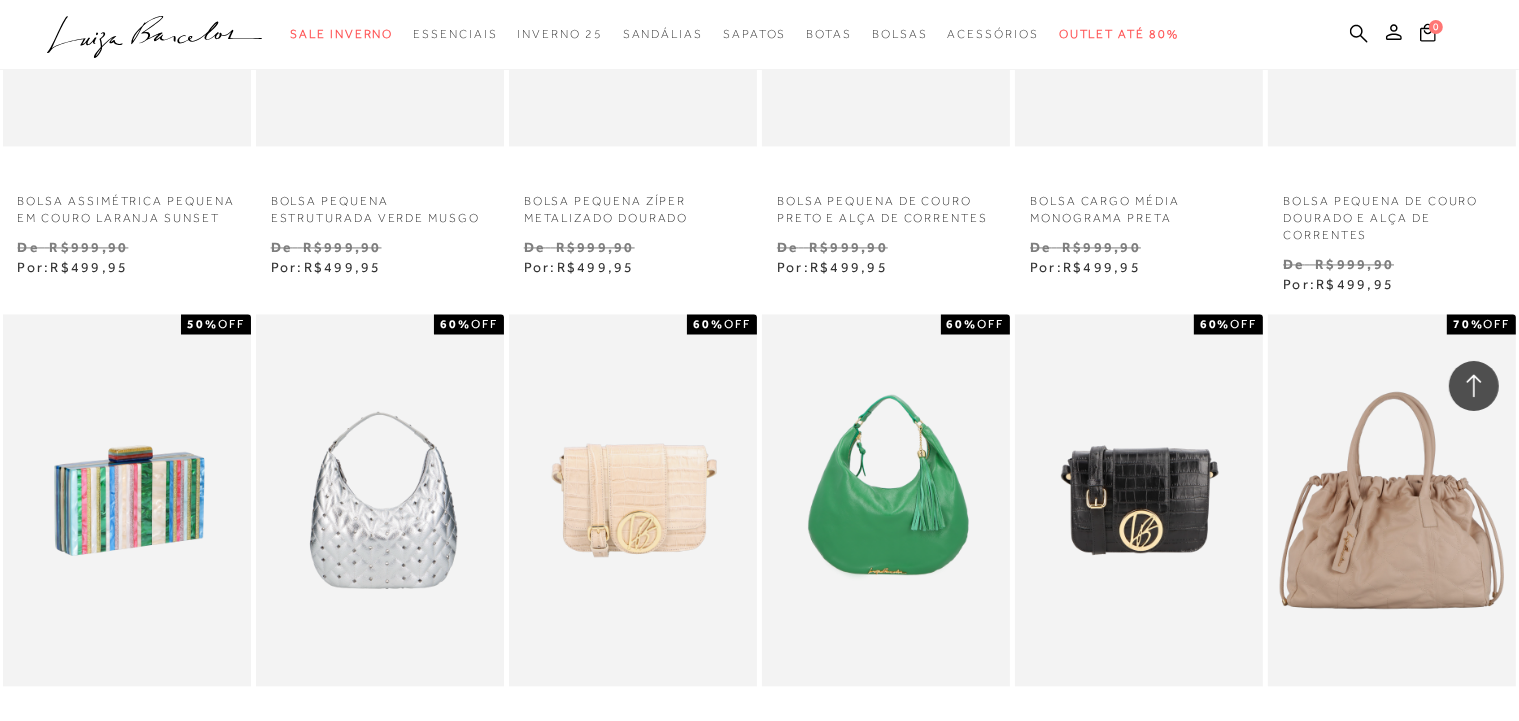 scroll, scrollTop: 4329, scrollLeft: 0, axis: vertical 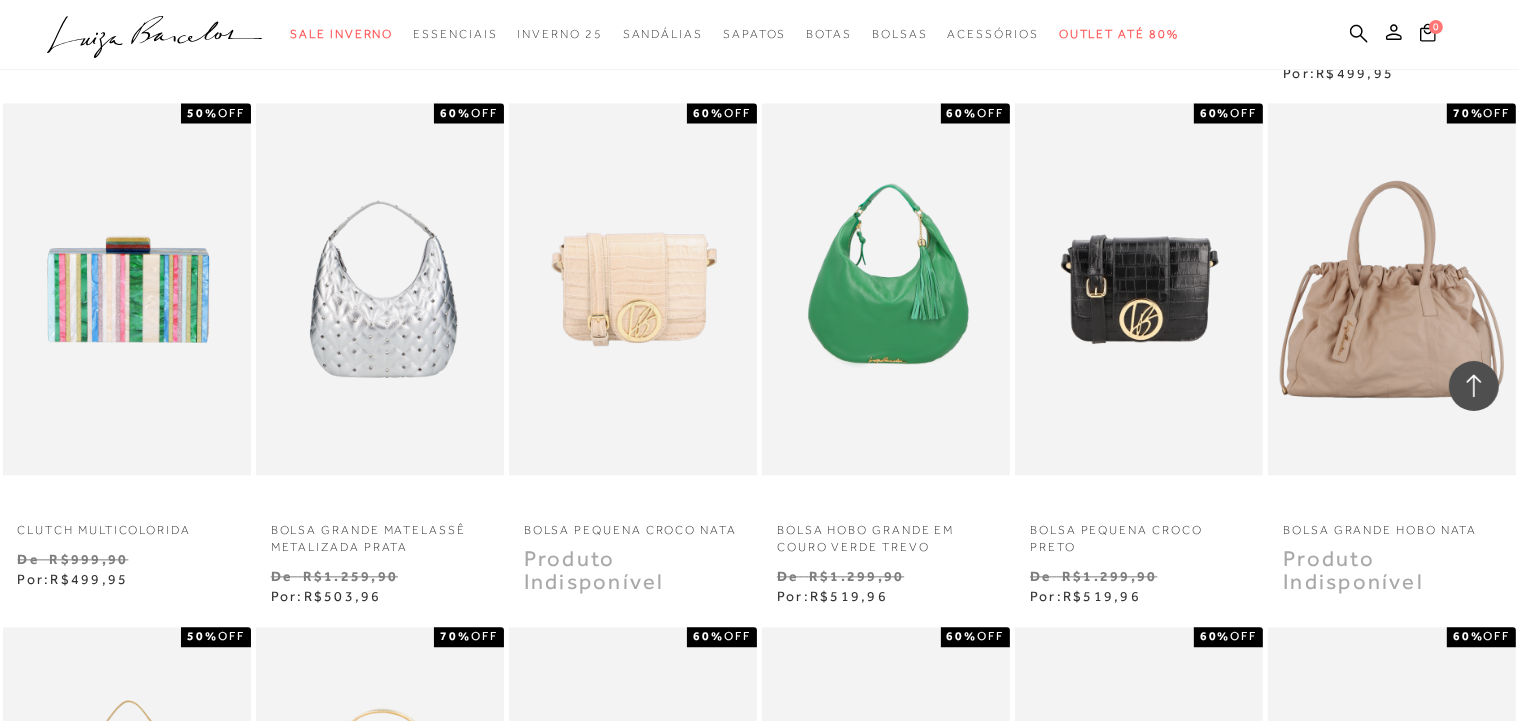 click at bounding box center (887, 289) 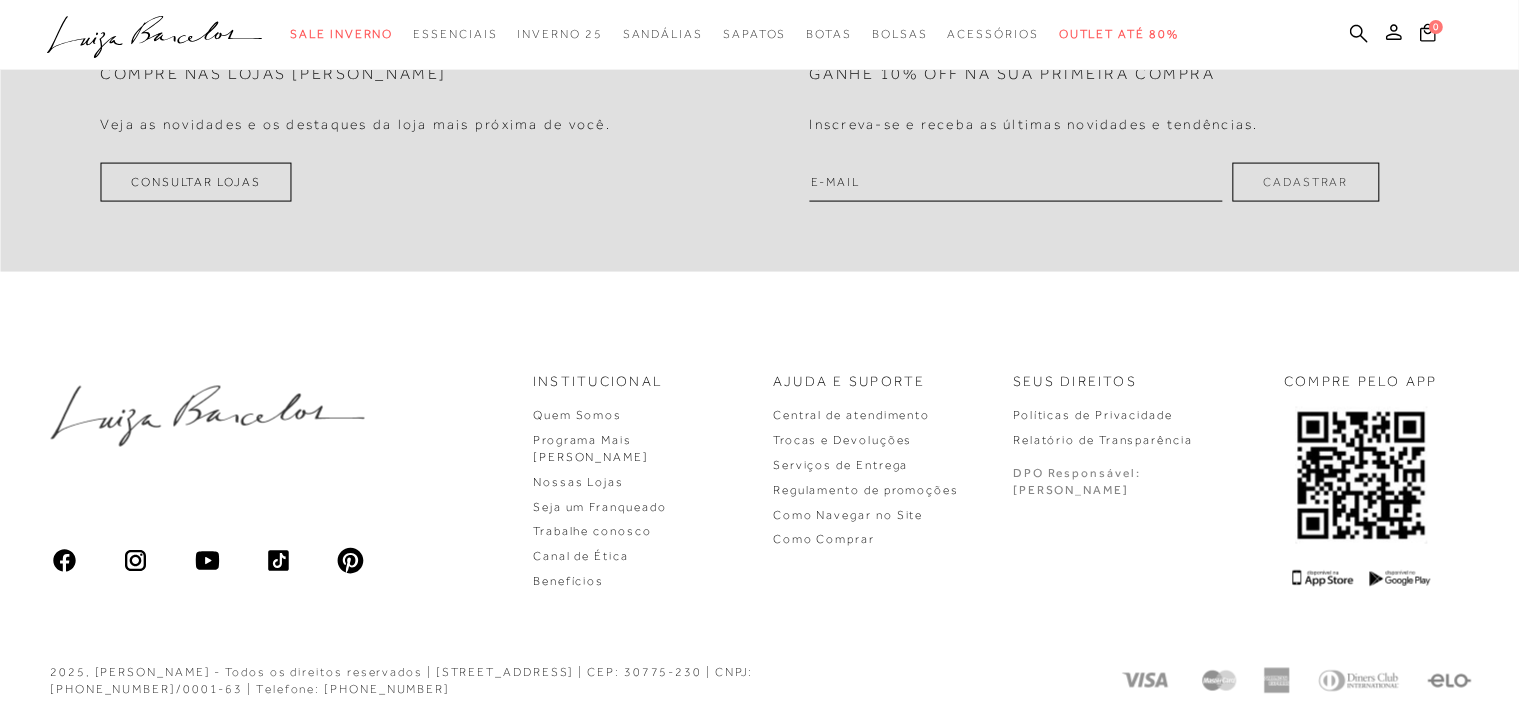 scroll, scrollTop: 0, scrollLeft: 0, axis: both 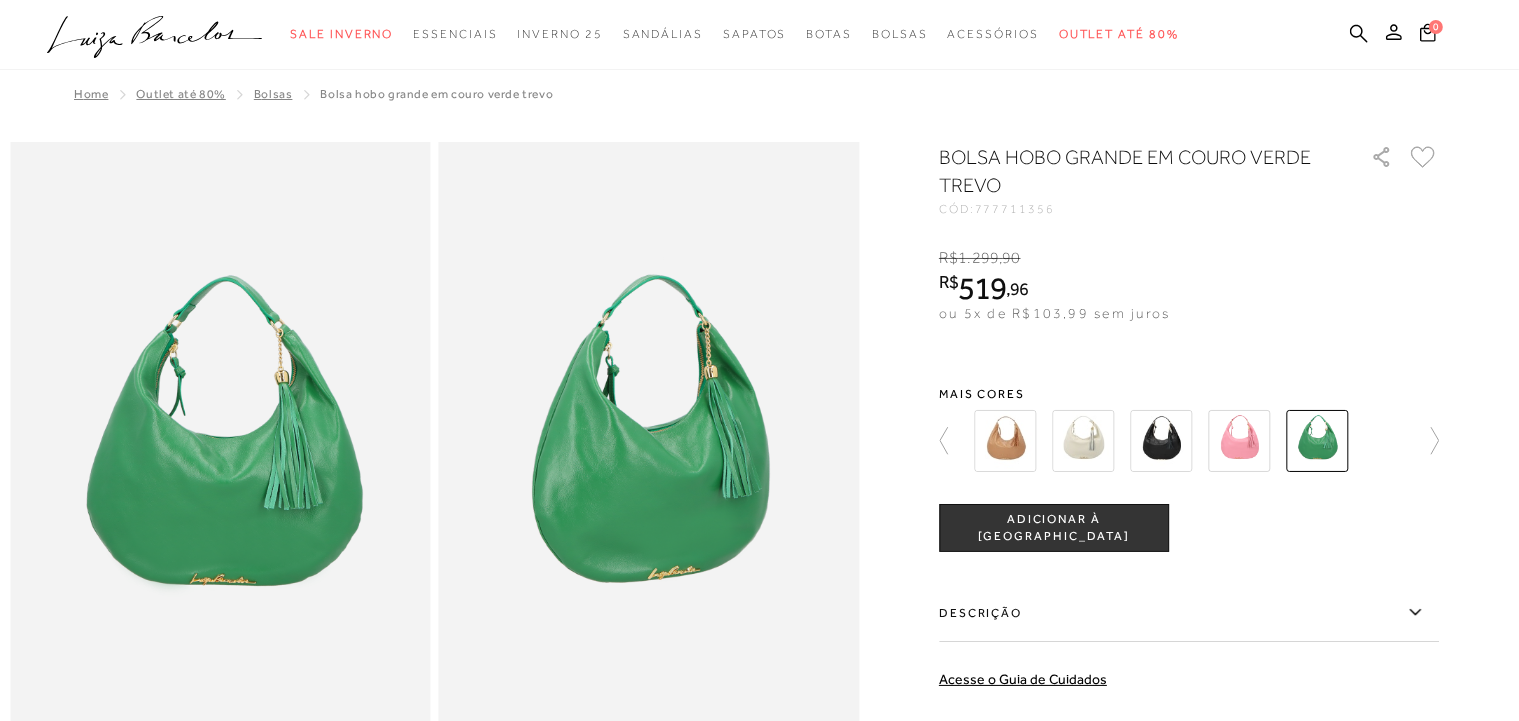 click at bounding box center [1161, 441] 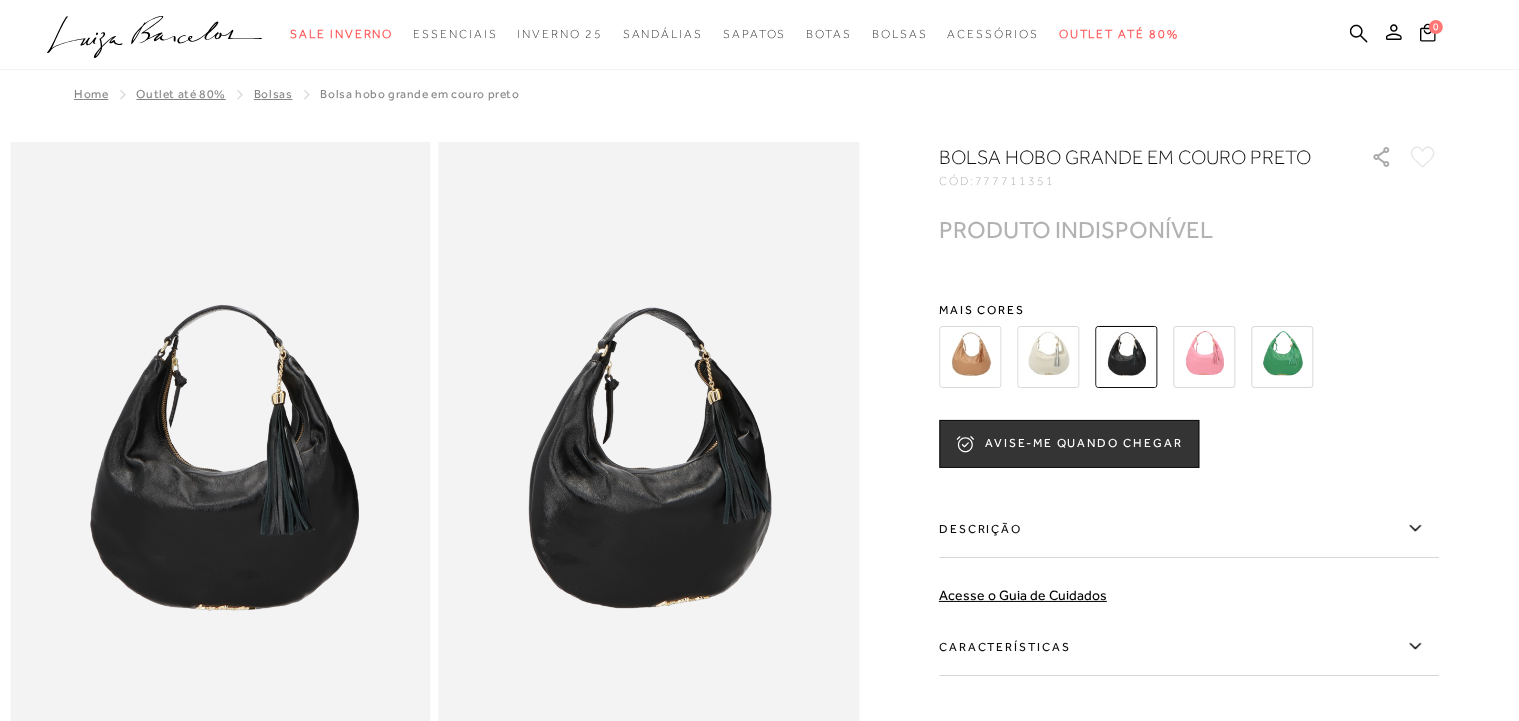 click at bounding box center [970, 357] 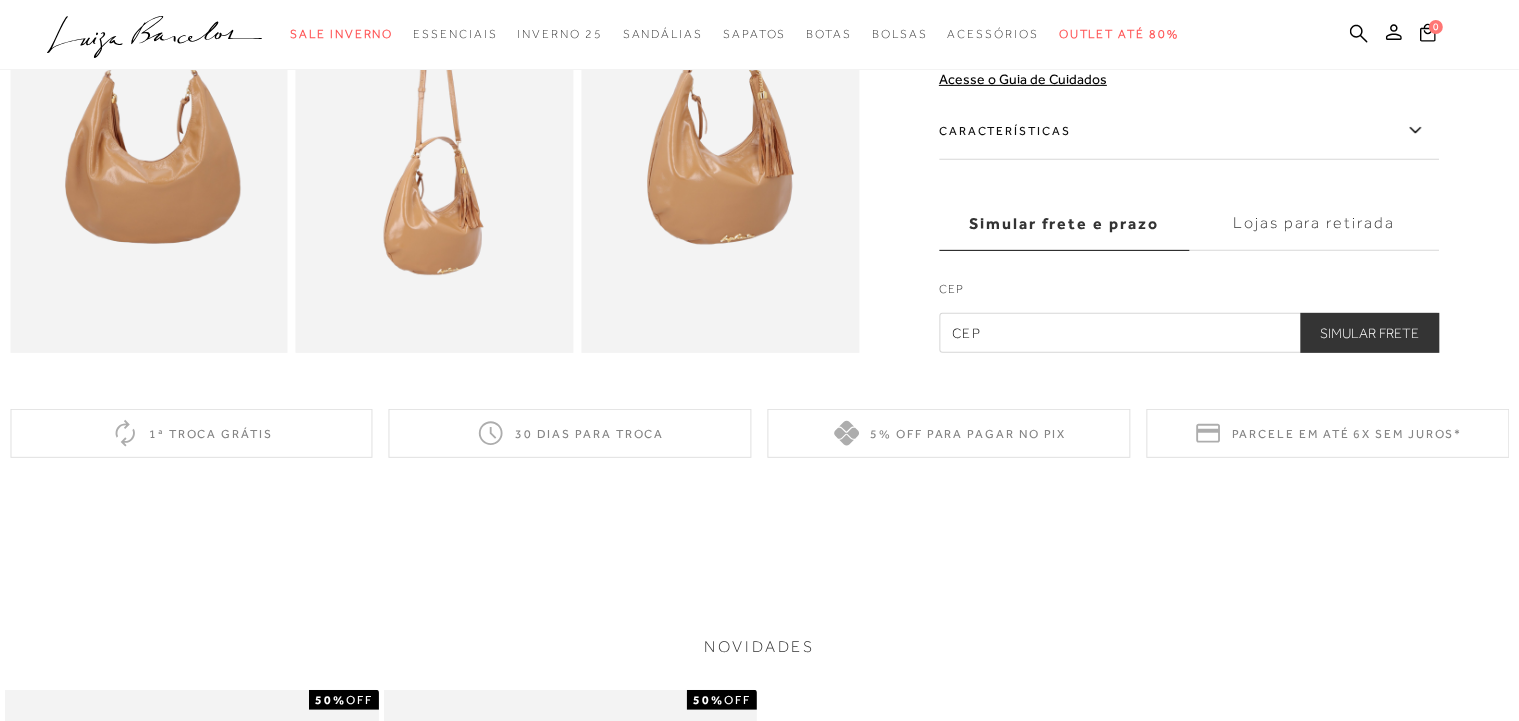 scroll, scrollTop: 211, scrollLeft: 0, axis: vertical 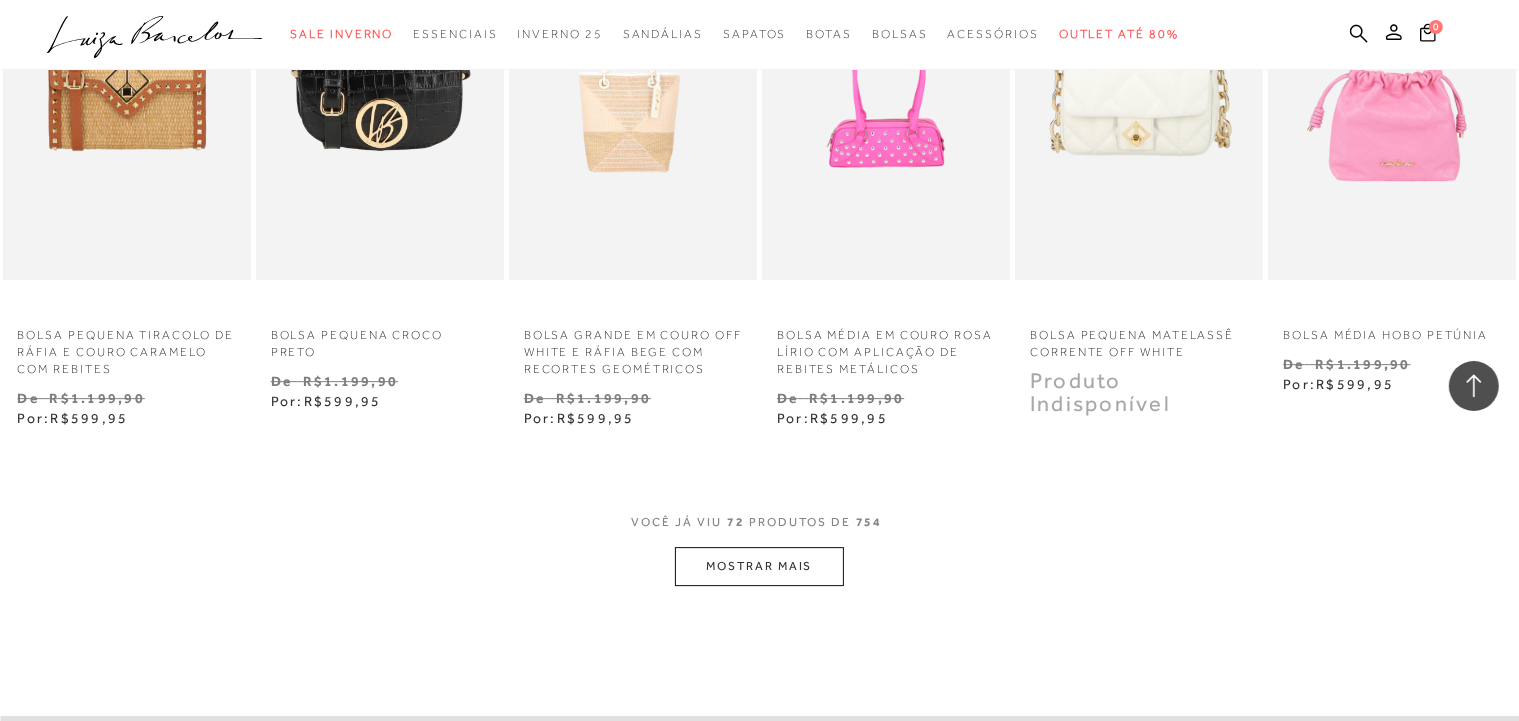 click on "MOSTRAR MAIS" at bounding box center [759, 566] 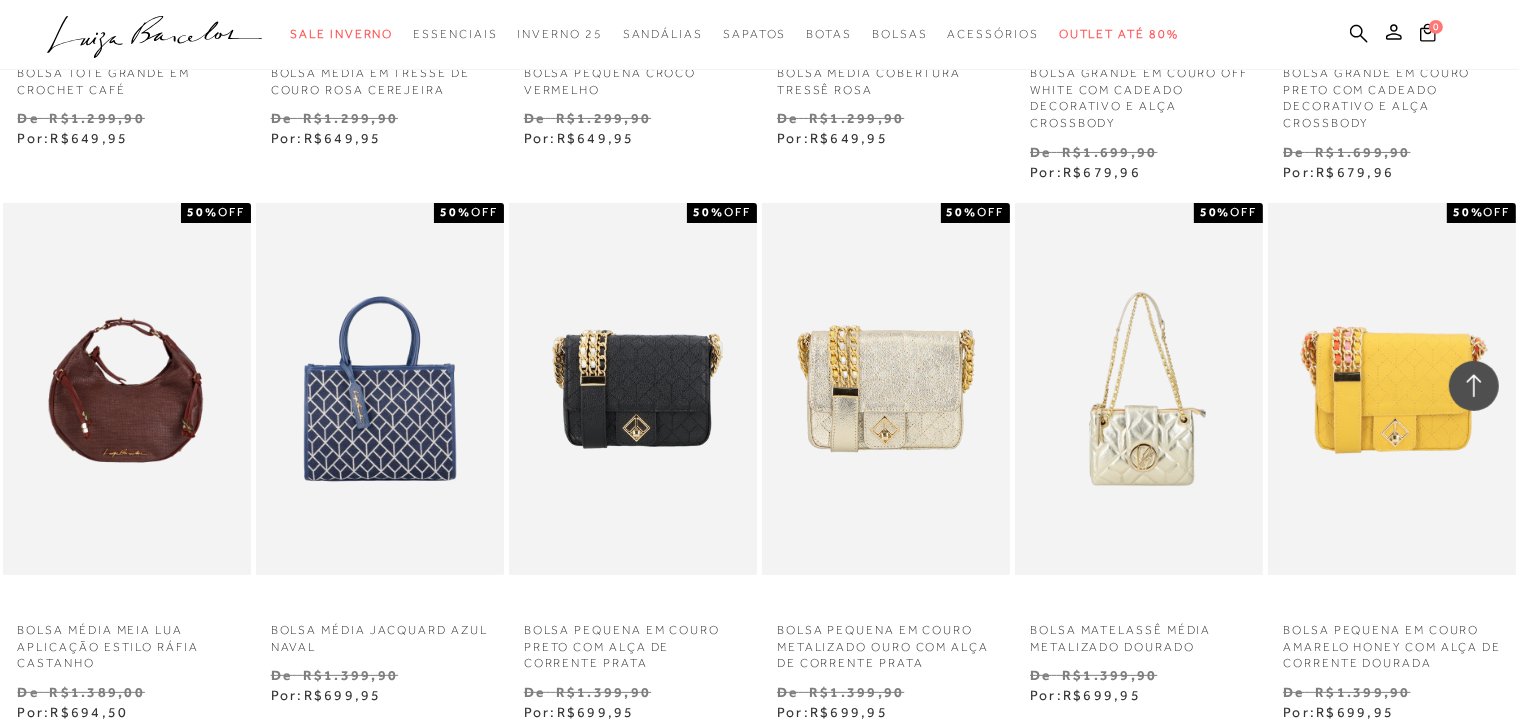 scroll, scrollTop: 8134, scrollLeft: 0, axis: vertical 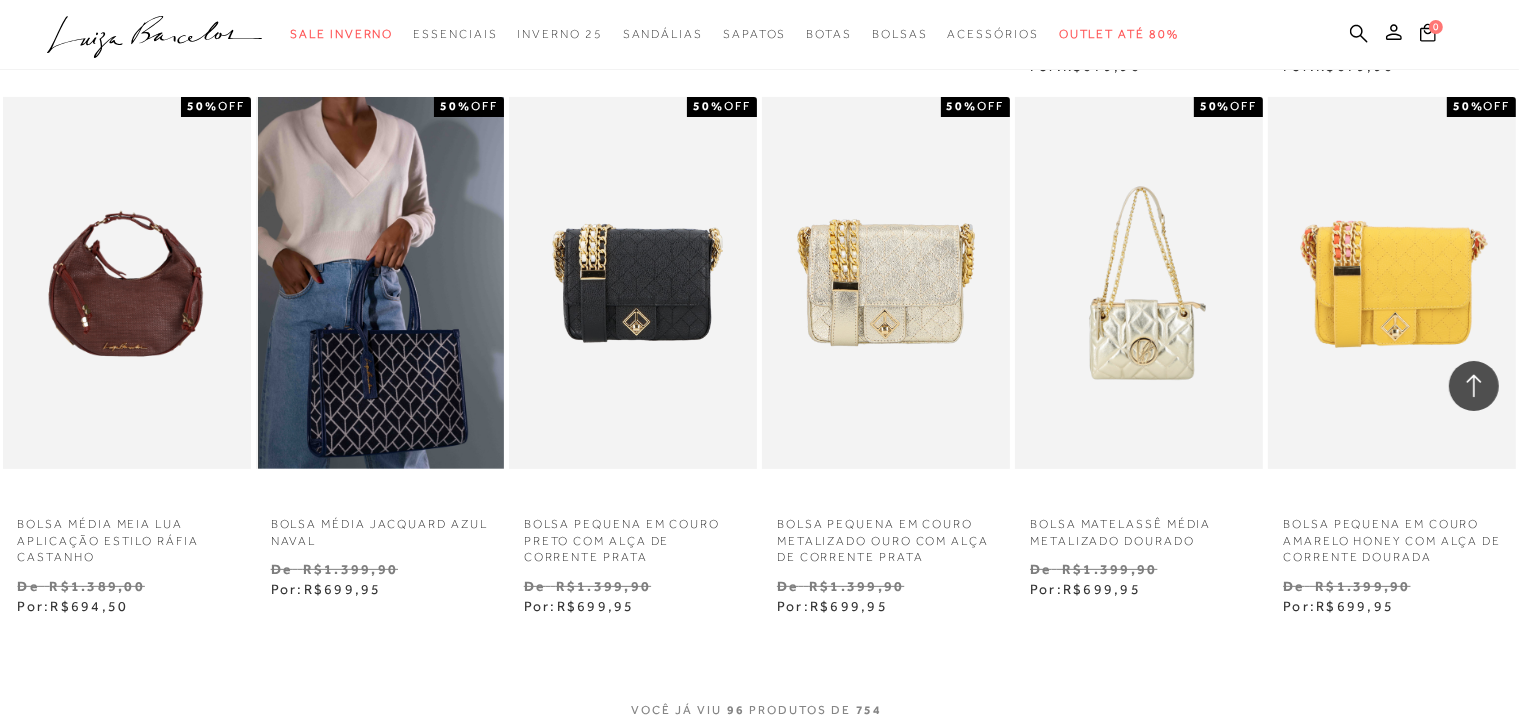 click at bounding box center [381, 283] 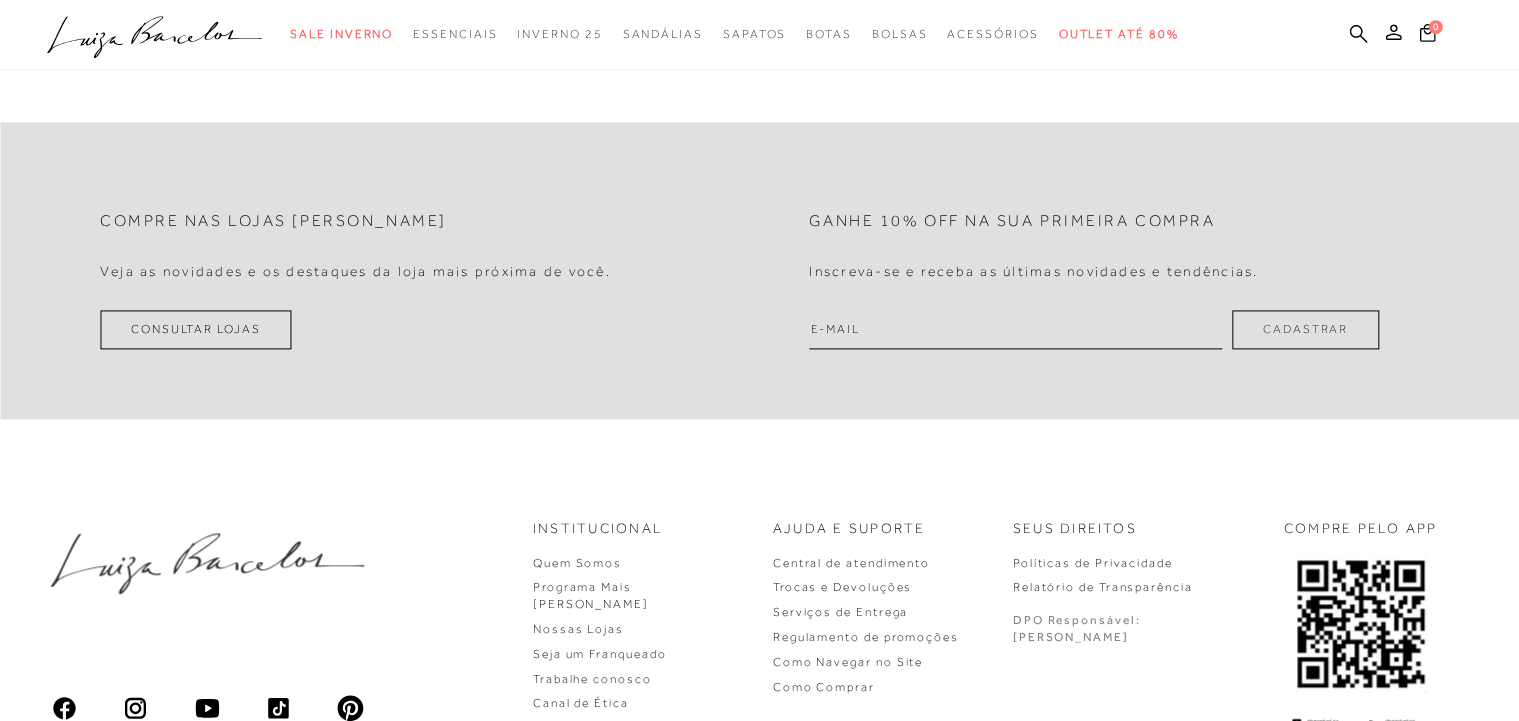 scroll, scrollTop: 3168, scrollLeft: 0, axis: vertical 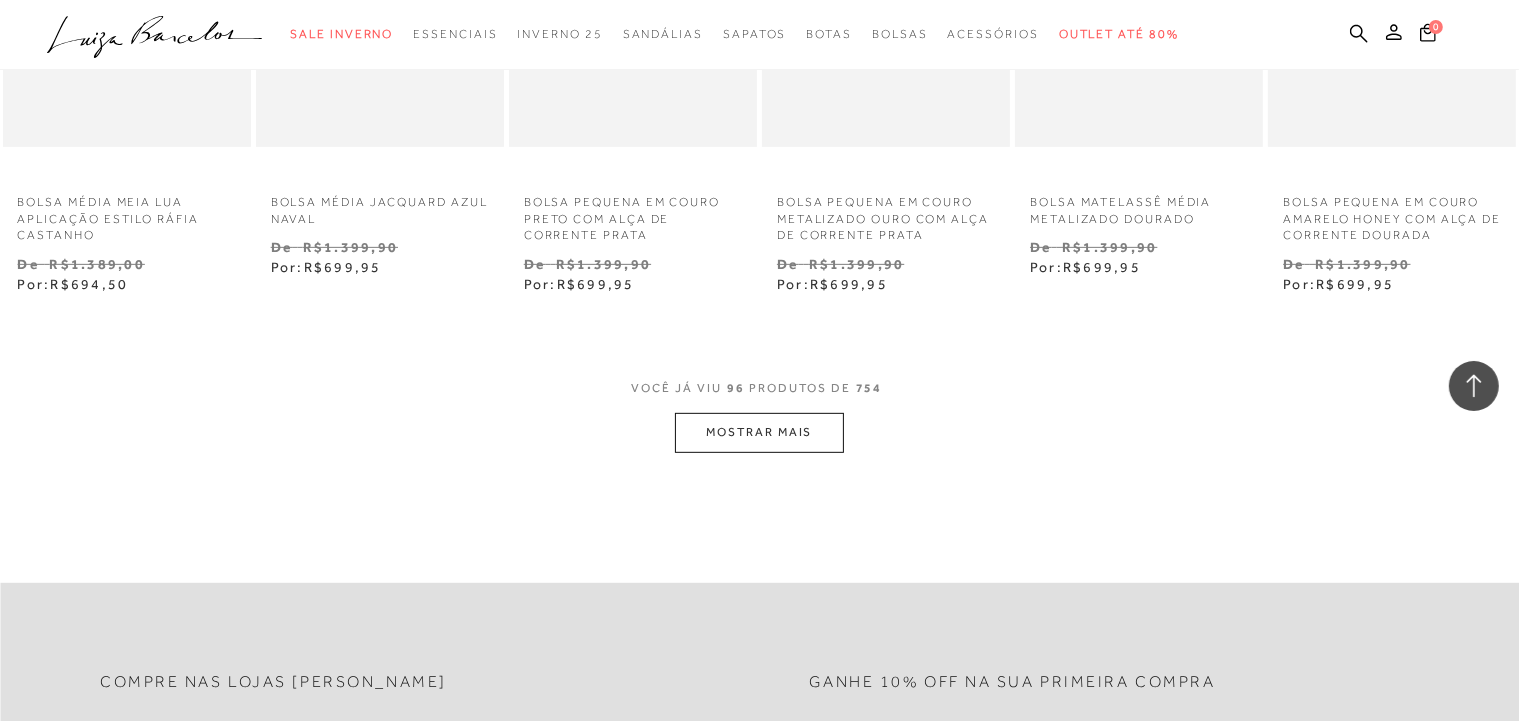click on "MOSTRAR MAIS" at bounding box center (759, 432) 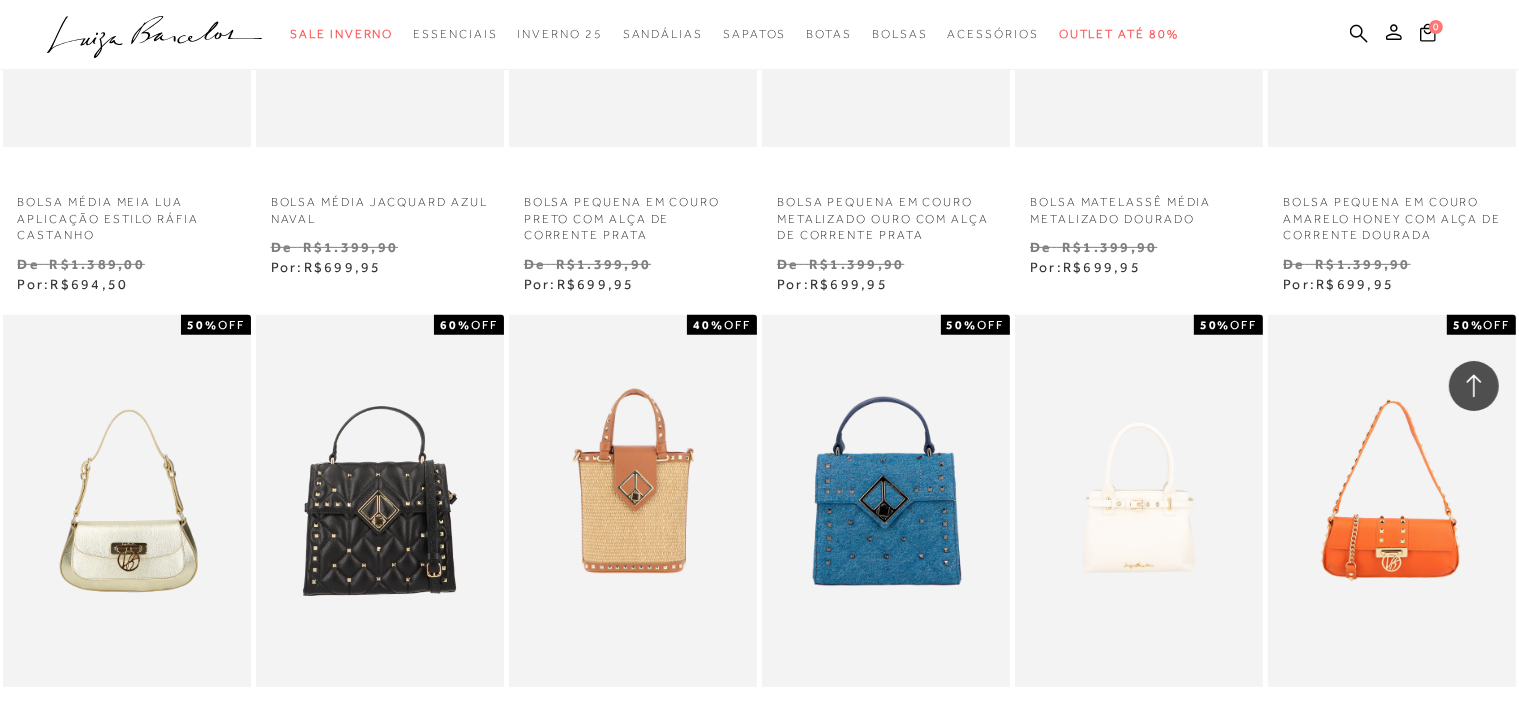 scroll, scrollTop: 7611, scrollLeft: 0, axis: vertical 